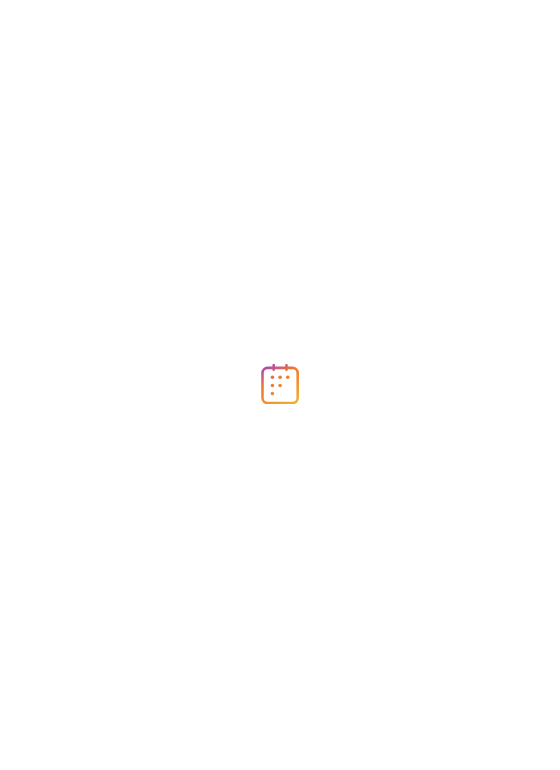 scroll, scrollTop: 0, scrollLeft: 0, axis: both 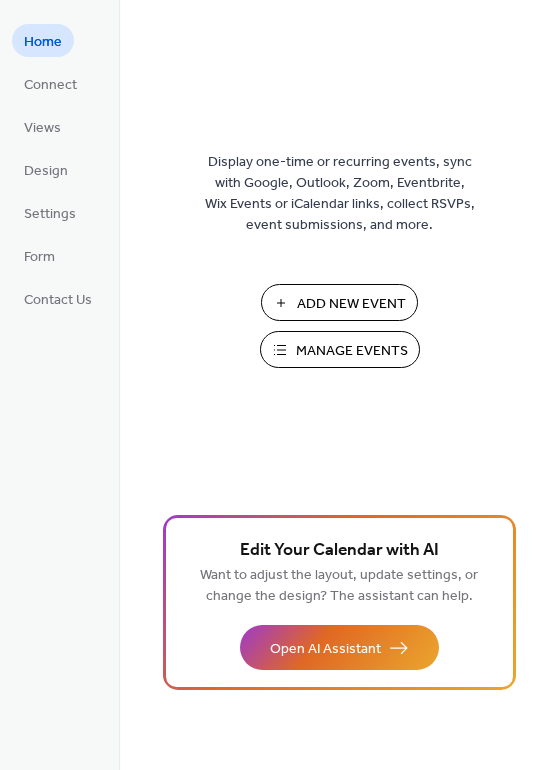 click on "Add New Event" at bounding box center [351, 304] 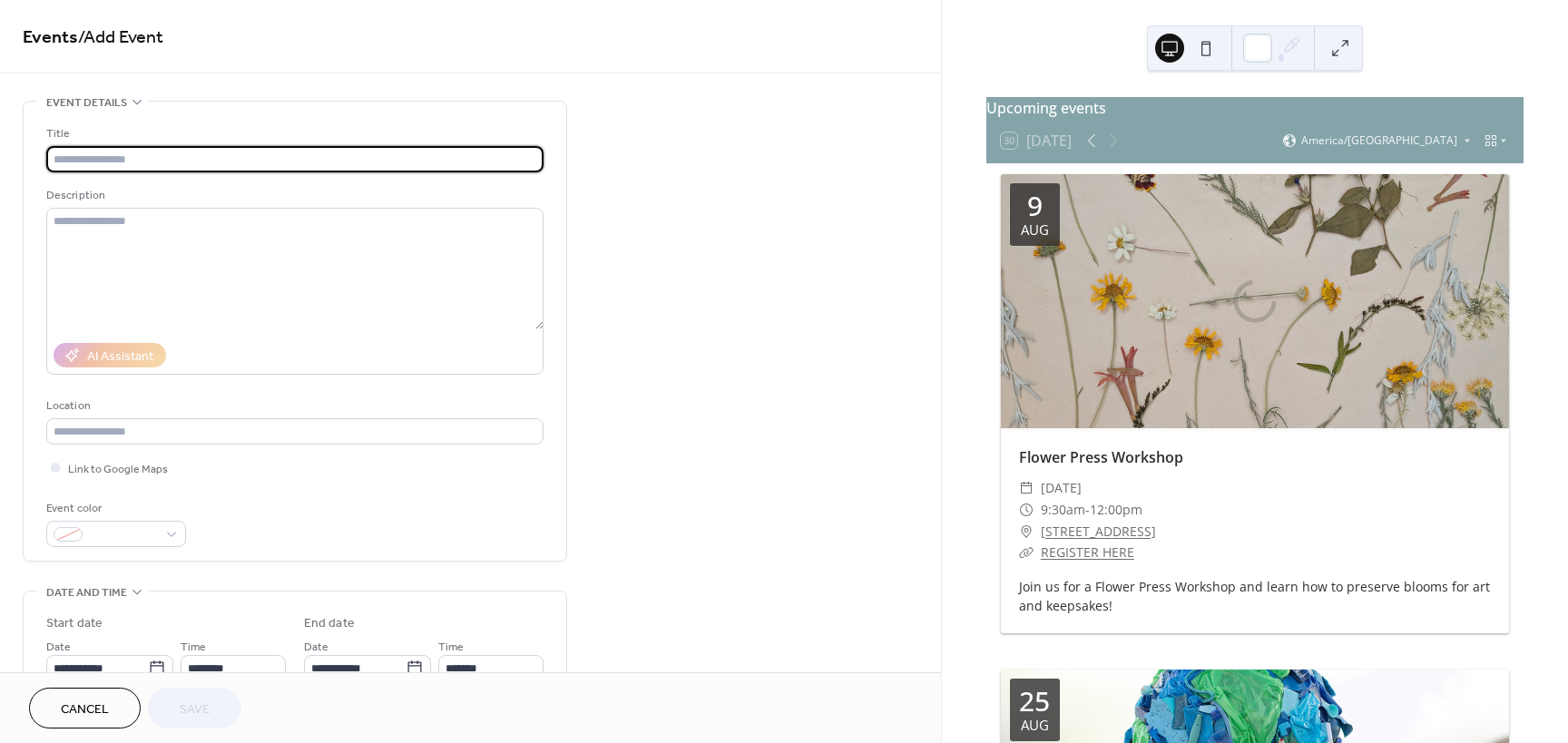 scroll, scrollTop: 0, scrollLeft: 0, axis: both 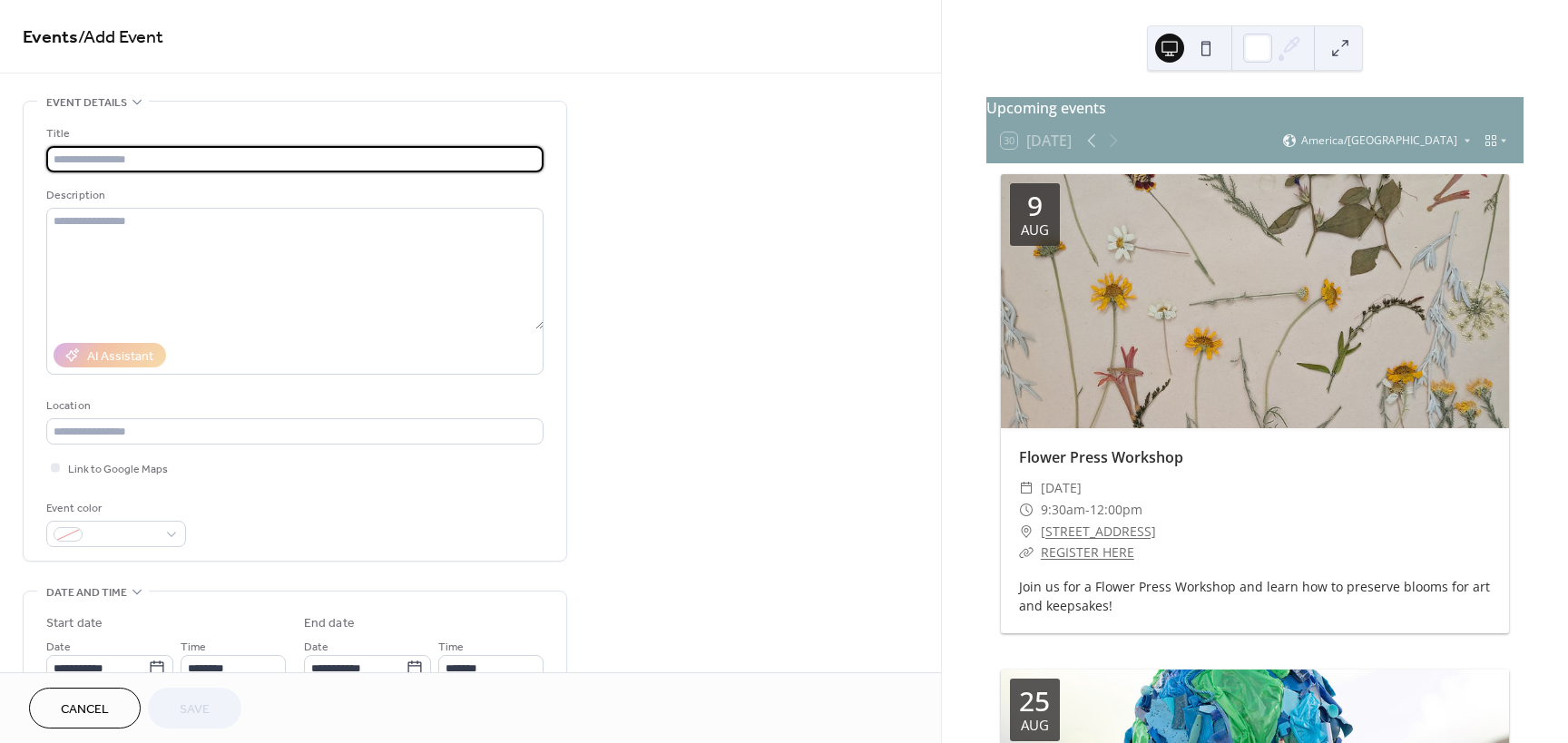 click at bounding box center (295, 159) 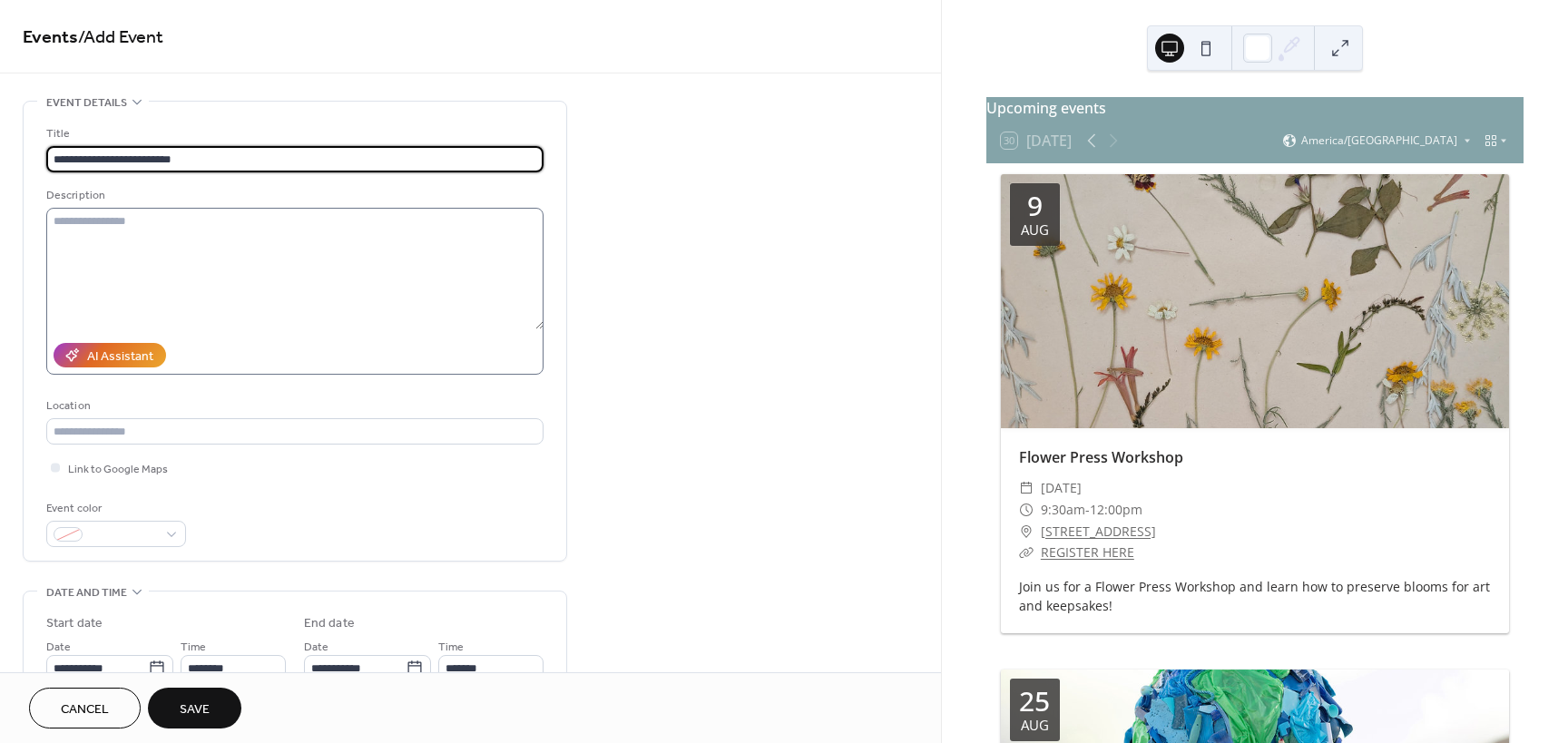 type on "**********" 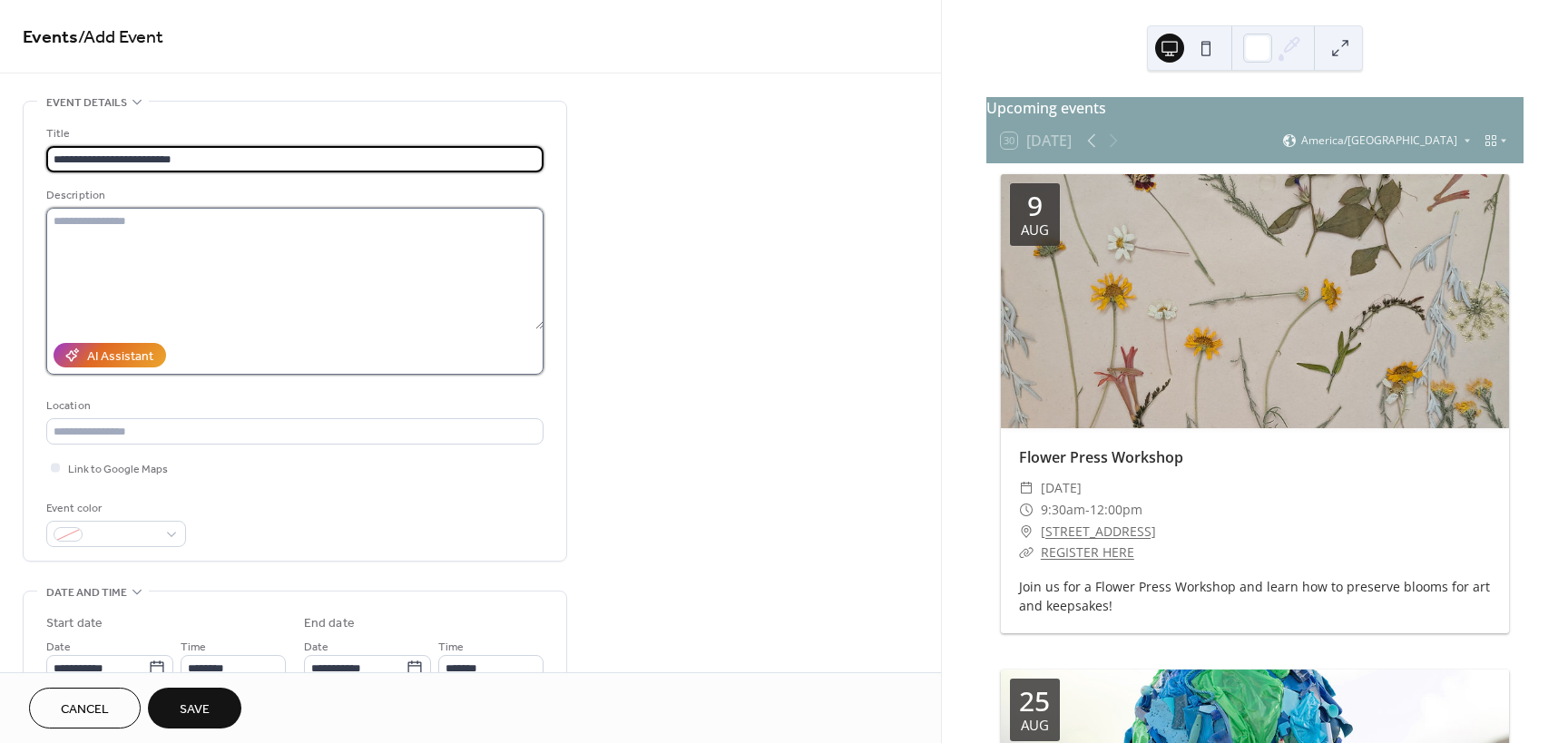 drag, startPoint x: 228, startPoint y: 210, endPoint x: 230, endPoint y: 225, distance: 15.13275 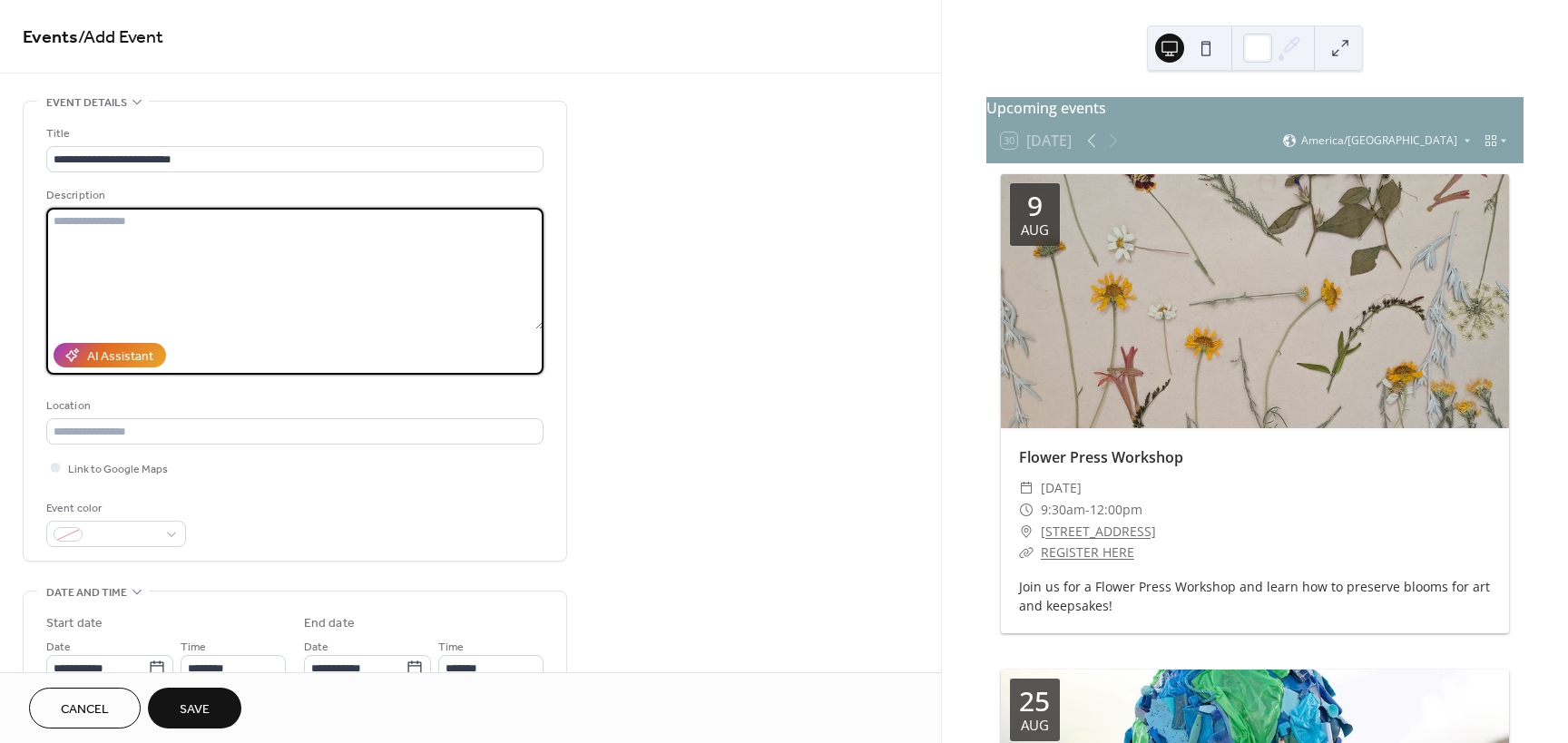 paste on "**********" 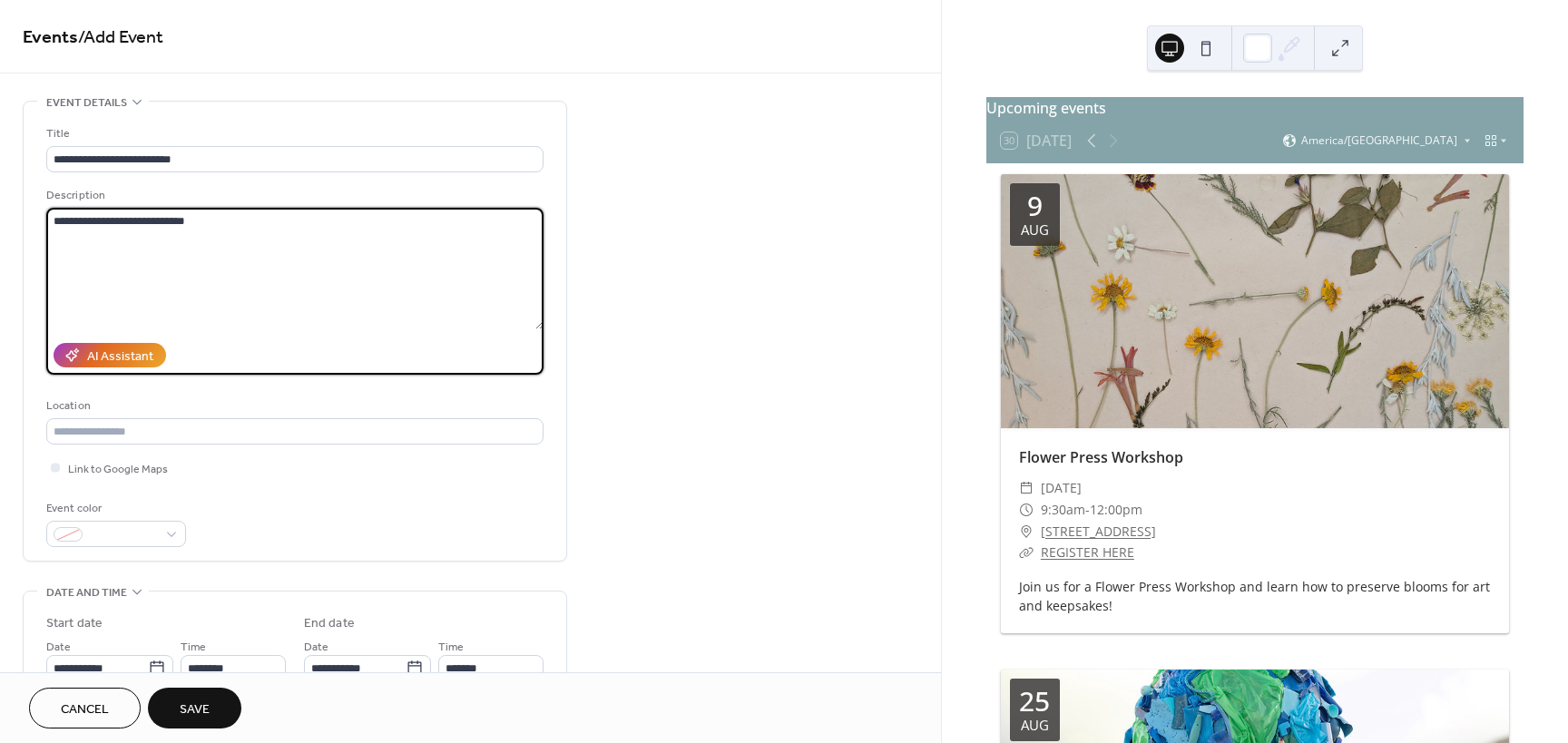 paste on "**********" 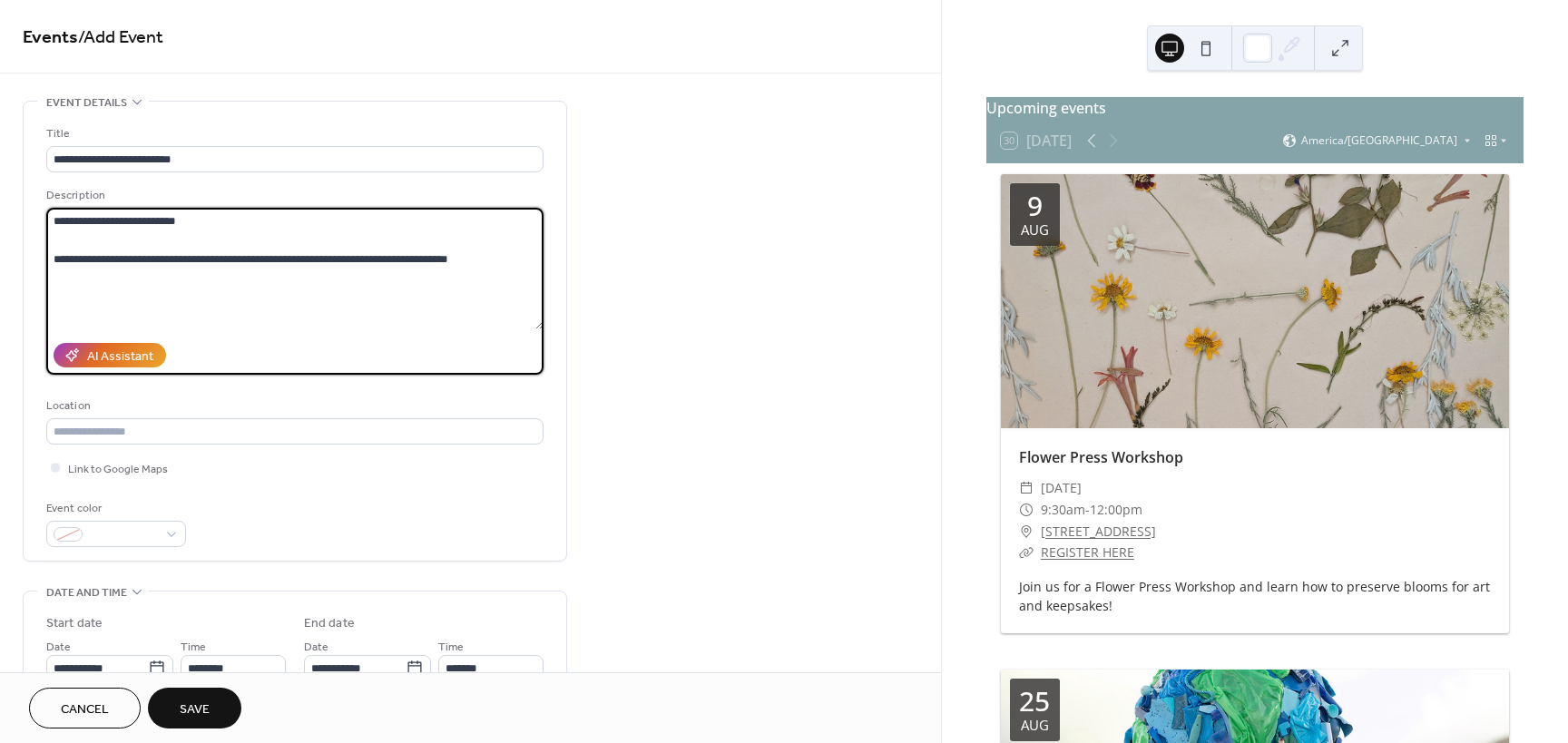 scroll, scrollTop: 91, scrollLeft: 0, axis: vertical 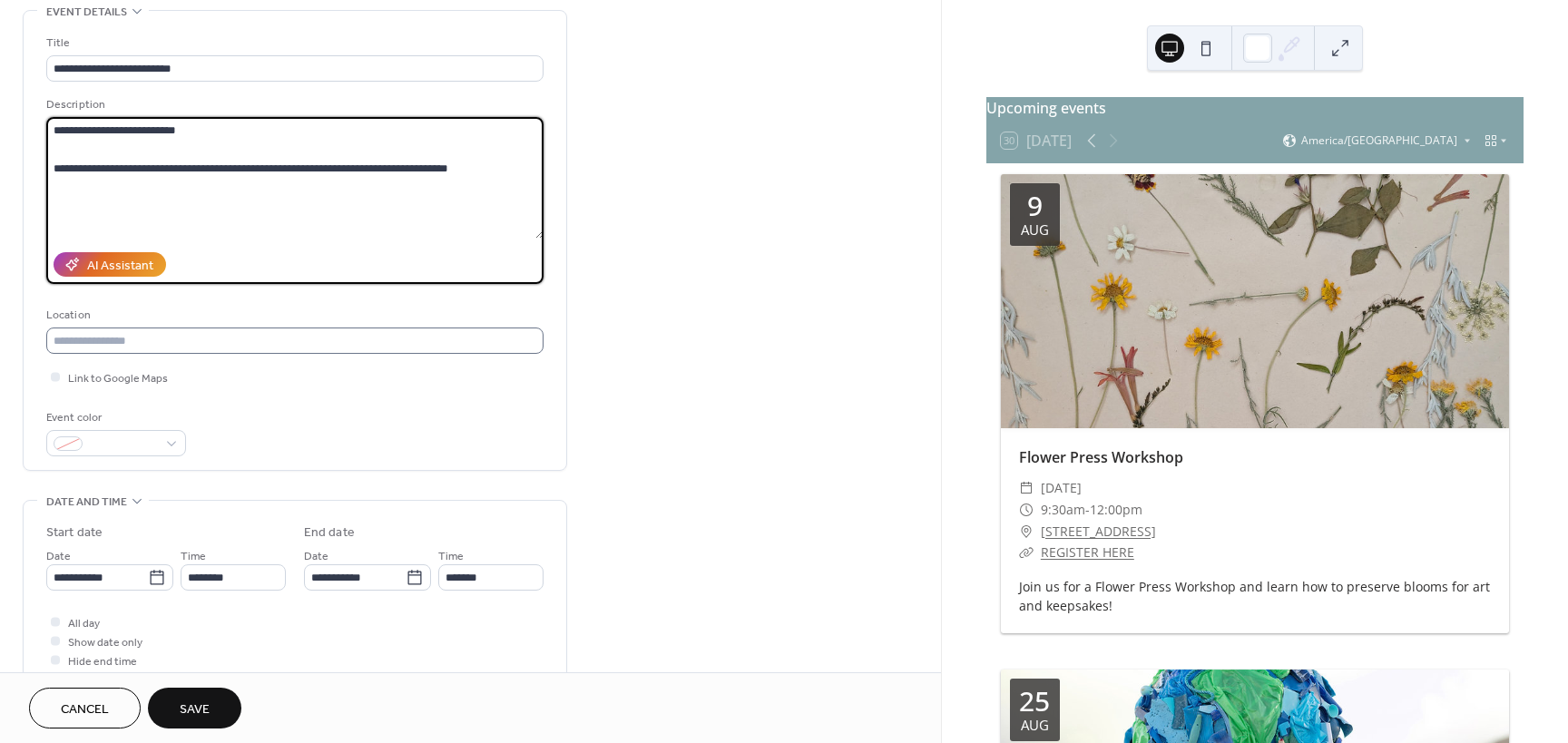 type on "**********" 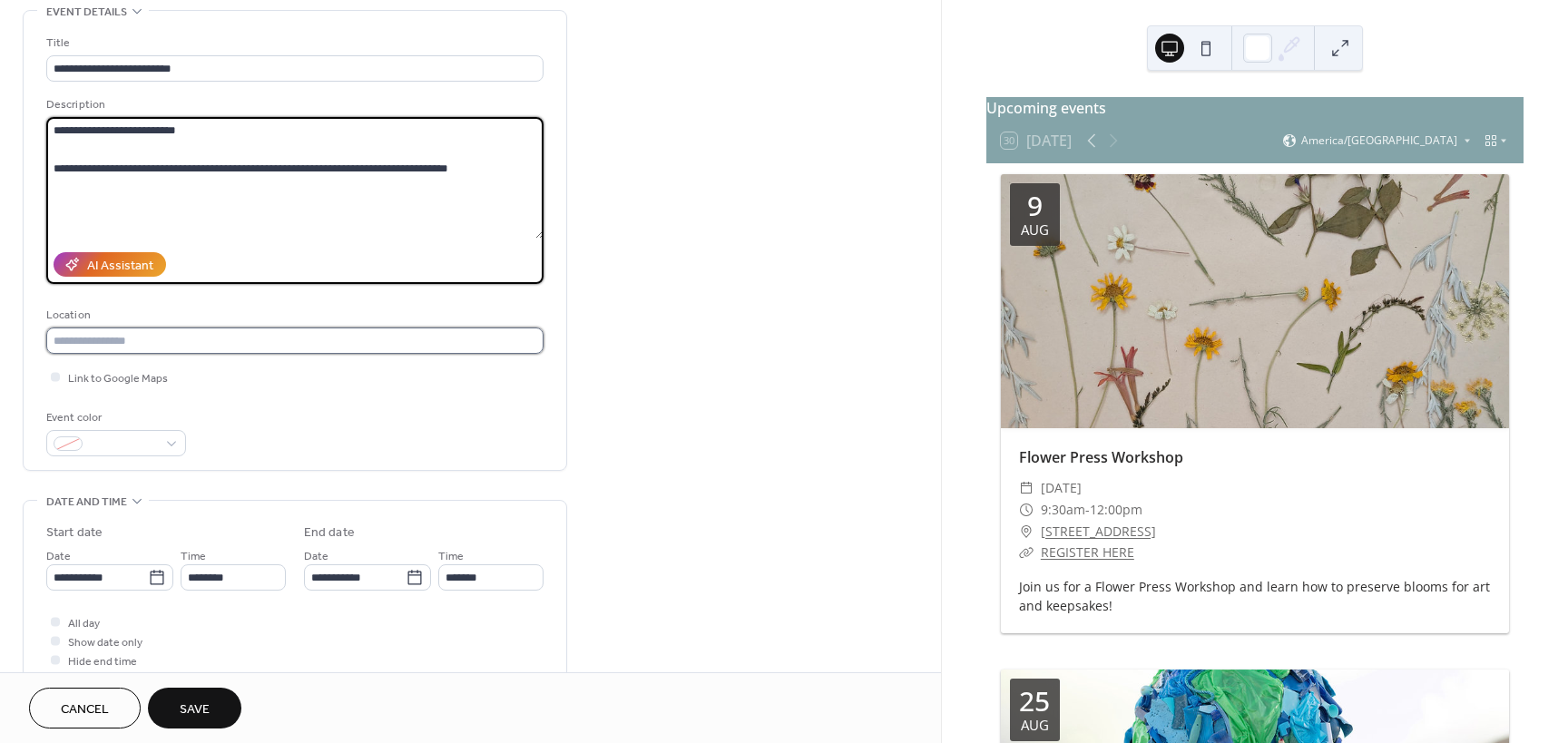 click at bounding box center (295, 340) 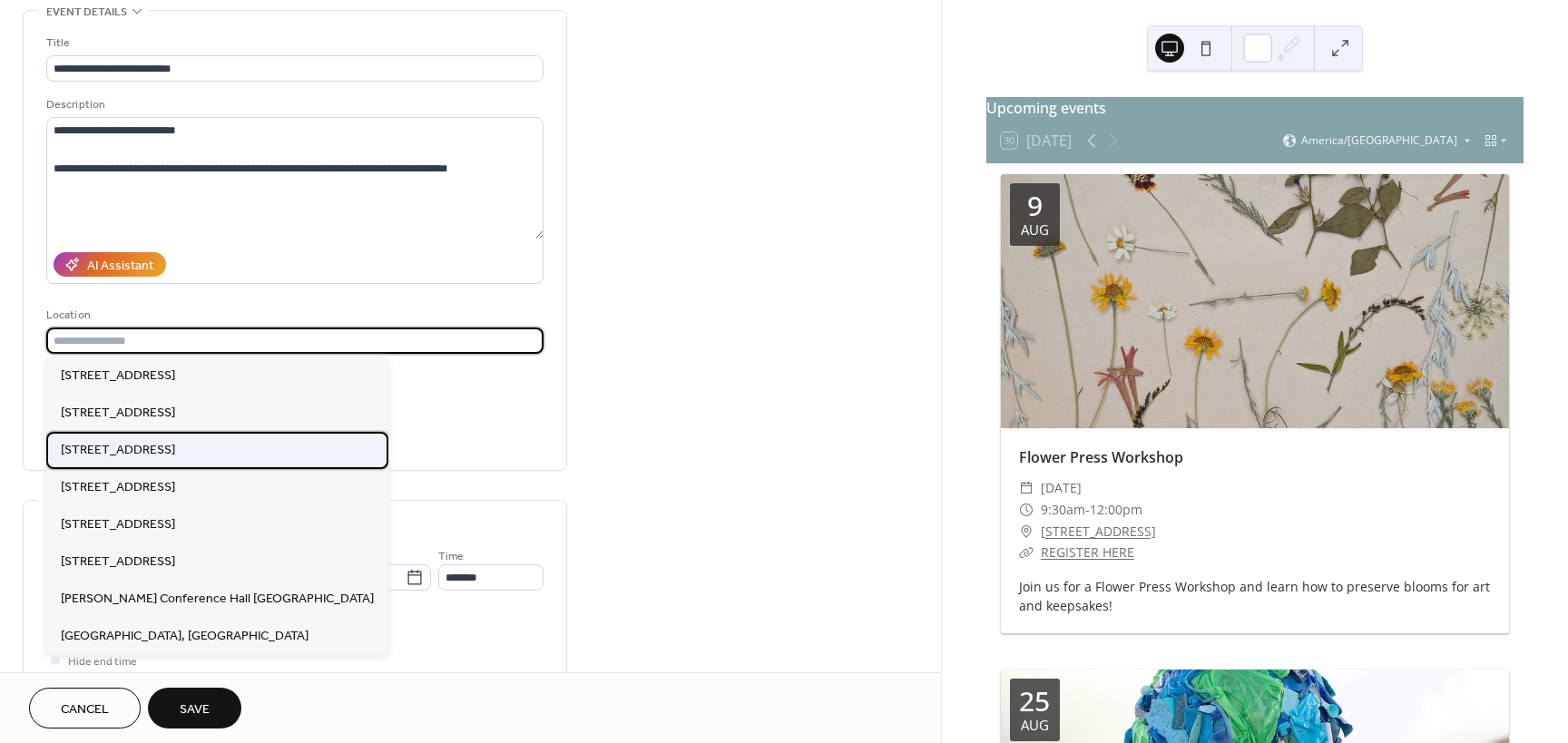 click on "2445 E. Hwy 80, Midland TX 79706" at bounding box center [118, 450] 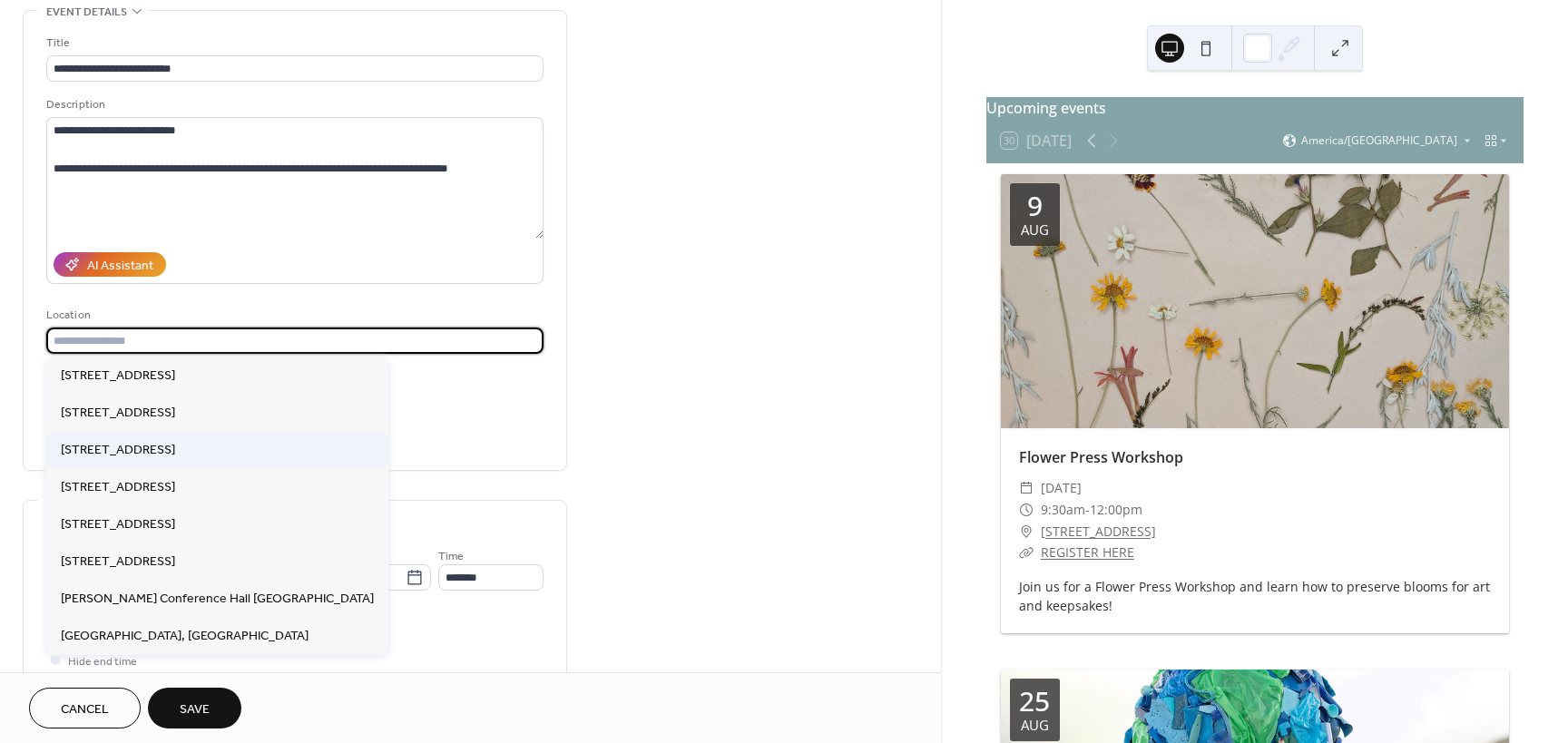 type on "**********" 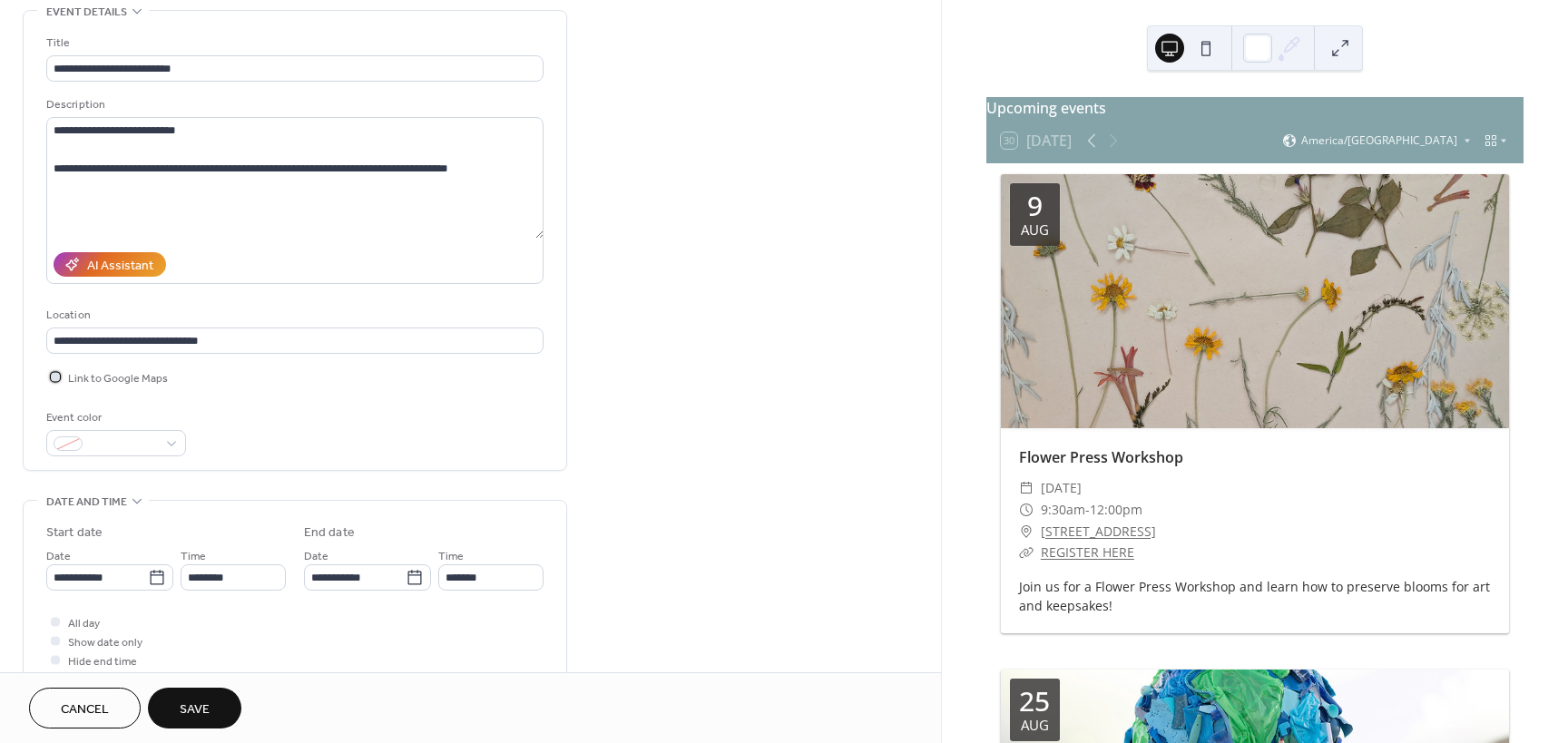 click at bounding box center [55, 376] 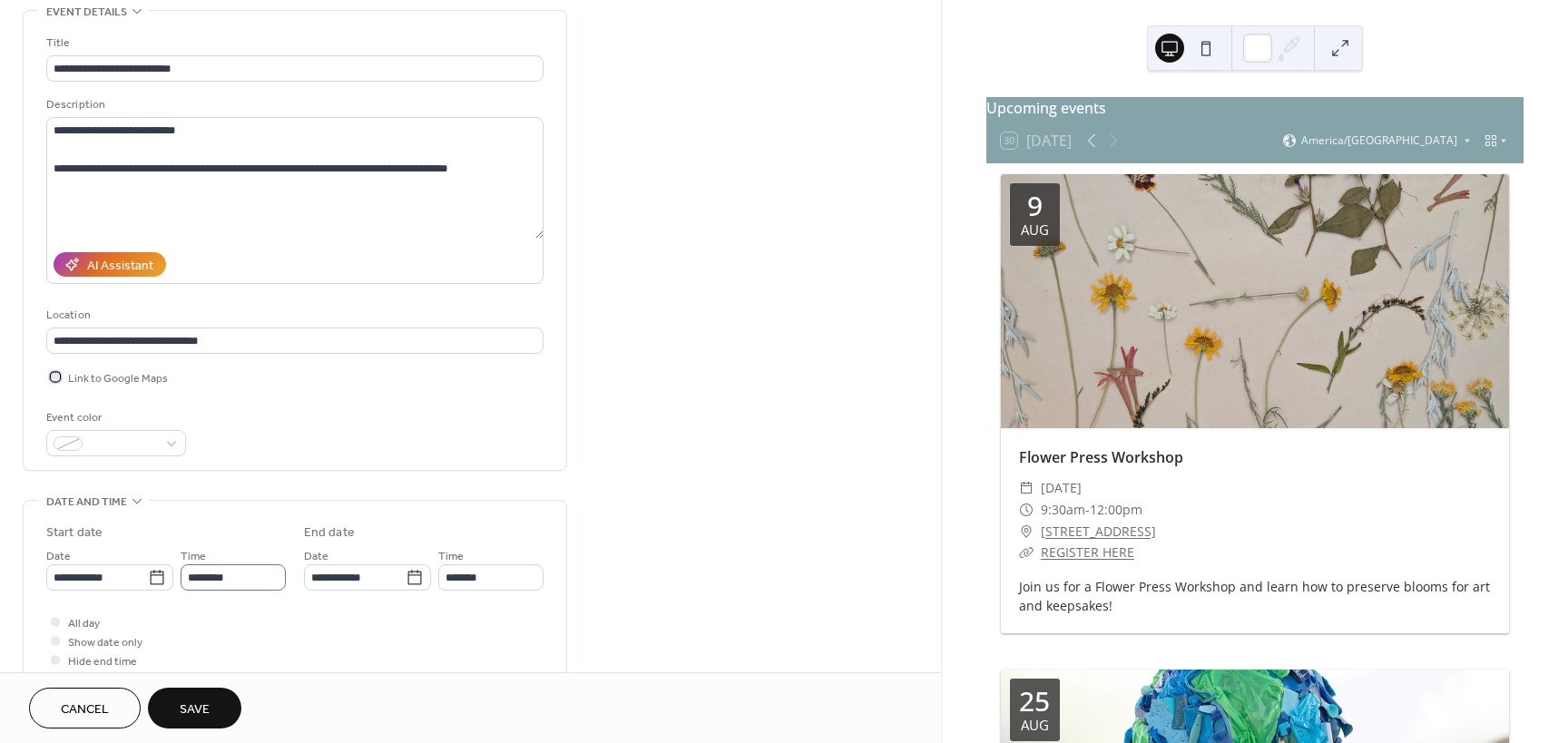 scroll, scrollTop: 1, scrollLeft: 0, axis: vertical 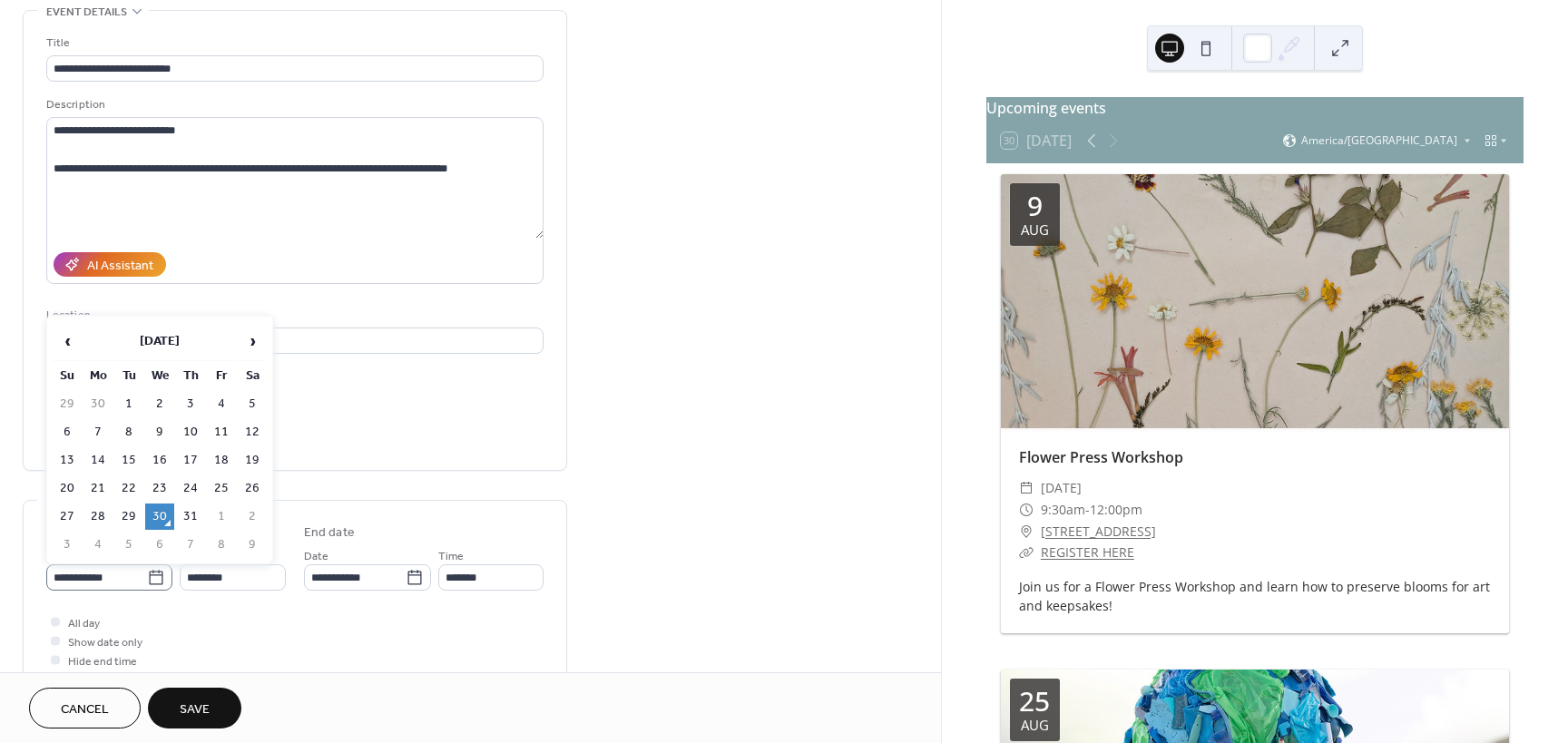 click 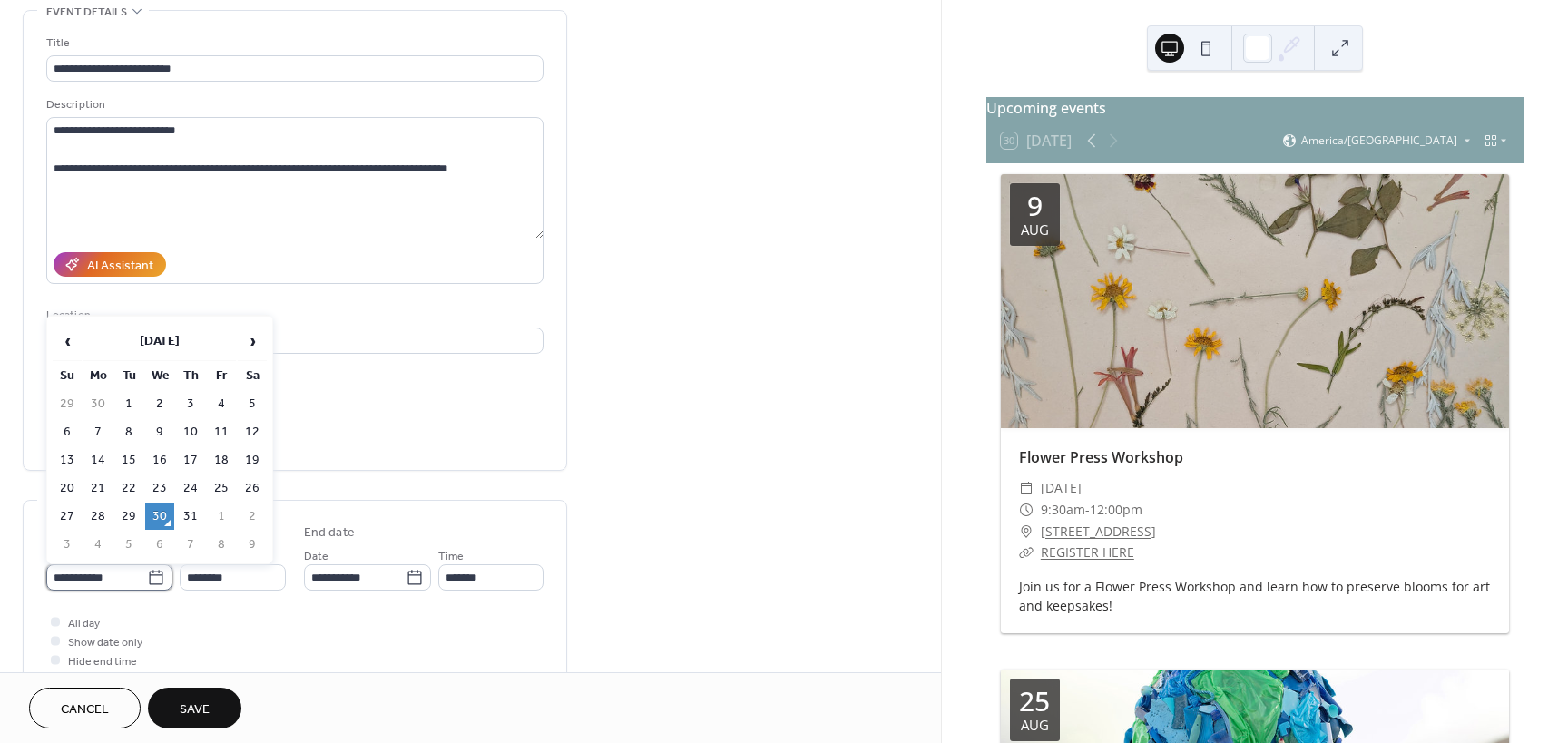 click on "**********" at bounding box center [96, 577] 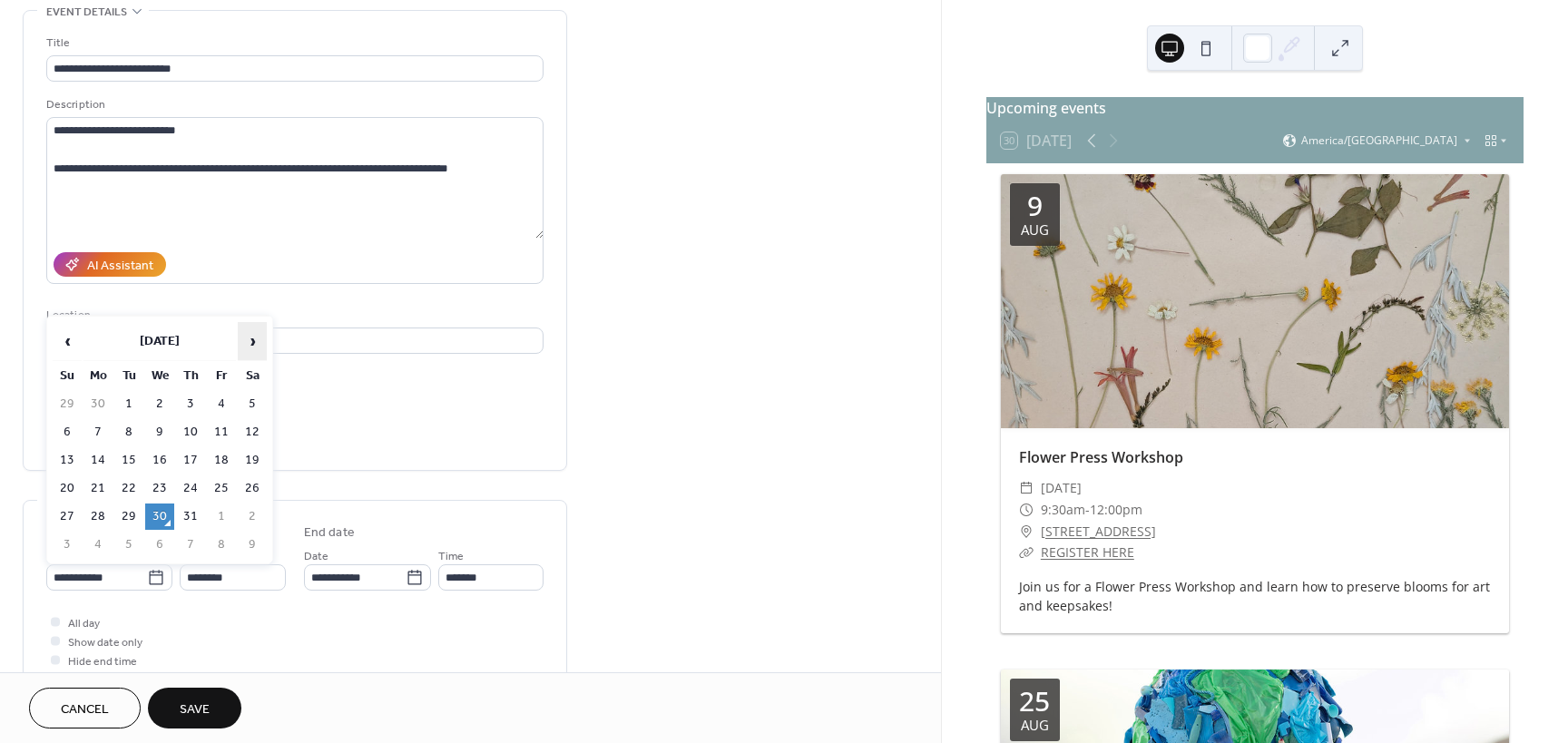 click on "›" at bounding box center [252, 341] 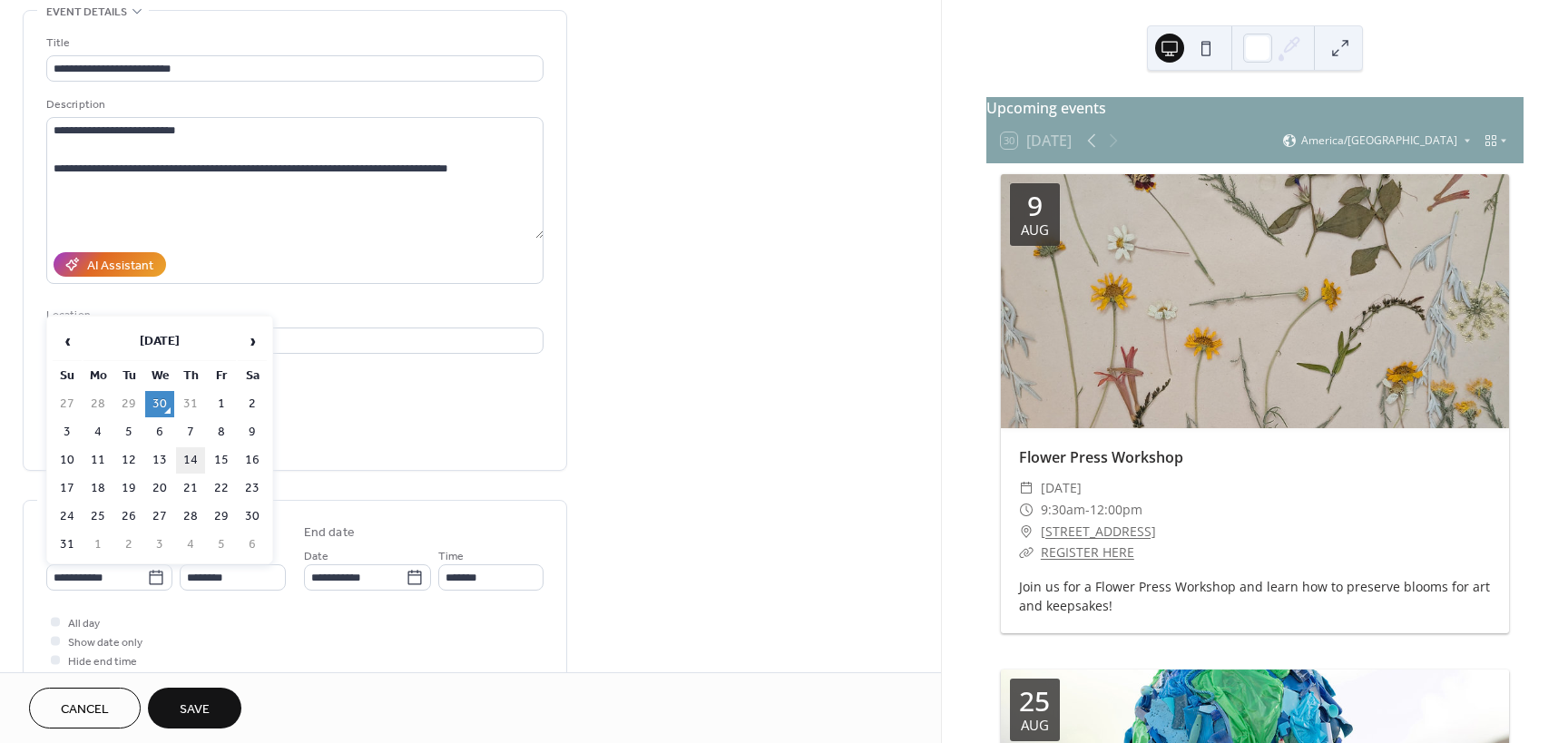 click on "14" at bounding box center [191, 460] 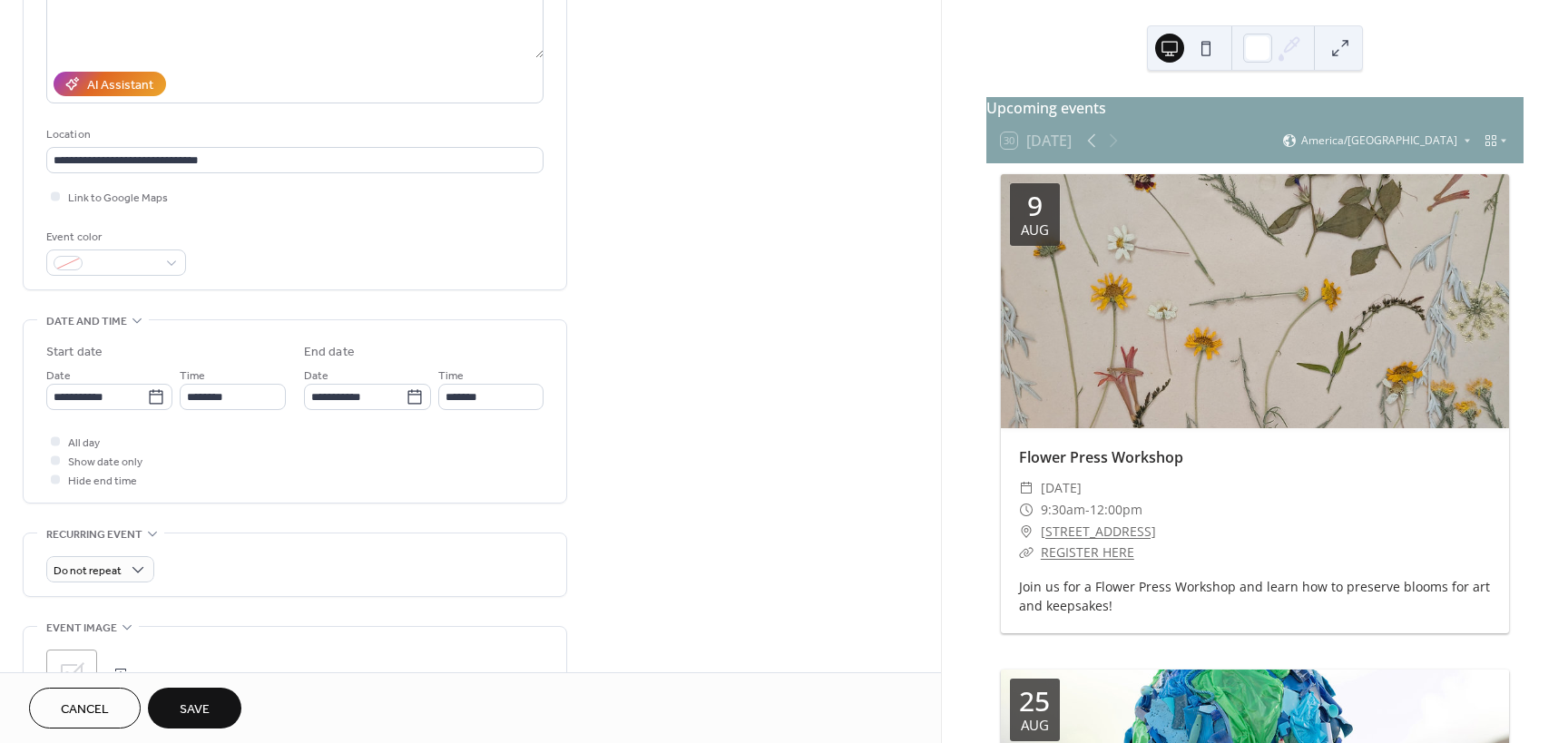 scroll, scrollTop: 272, scrollLeft: 0, axis: vertical 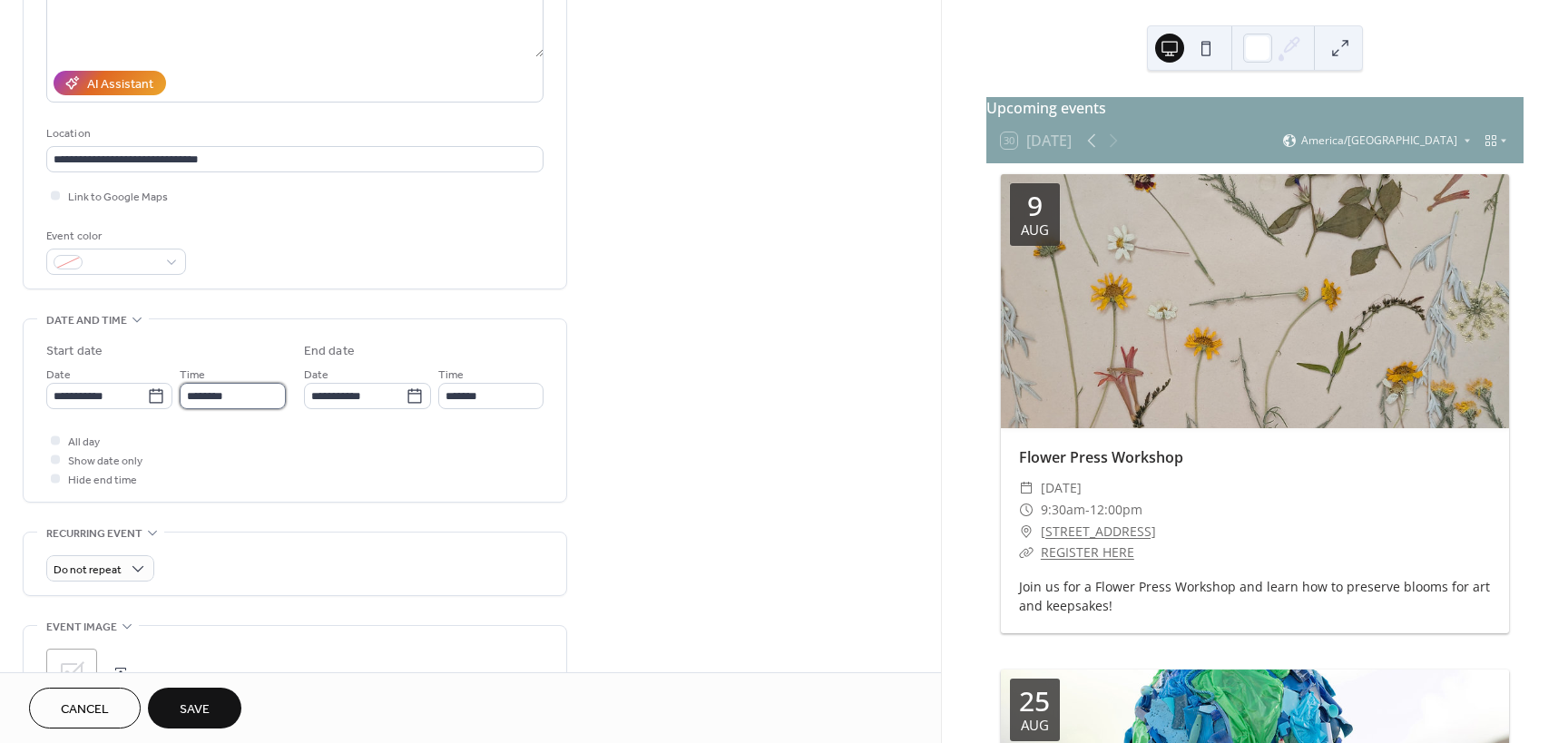 click on "********" at bounding box center [232, 396] 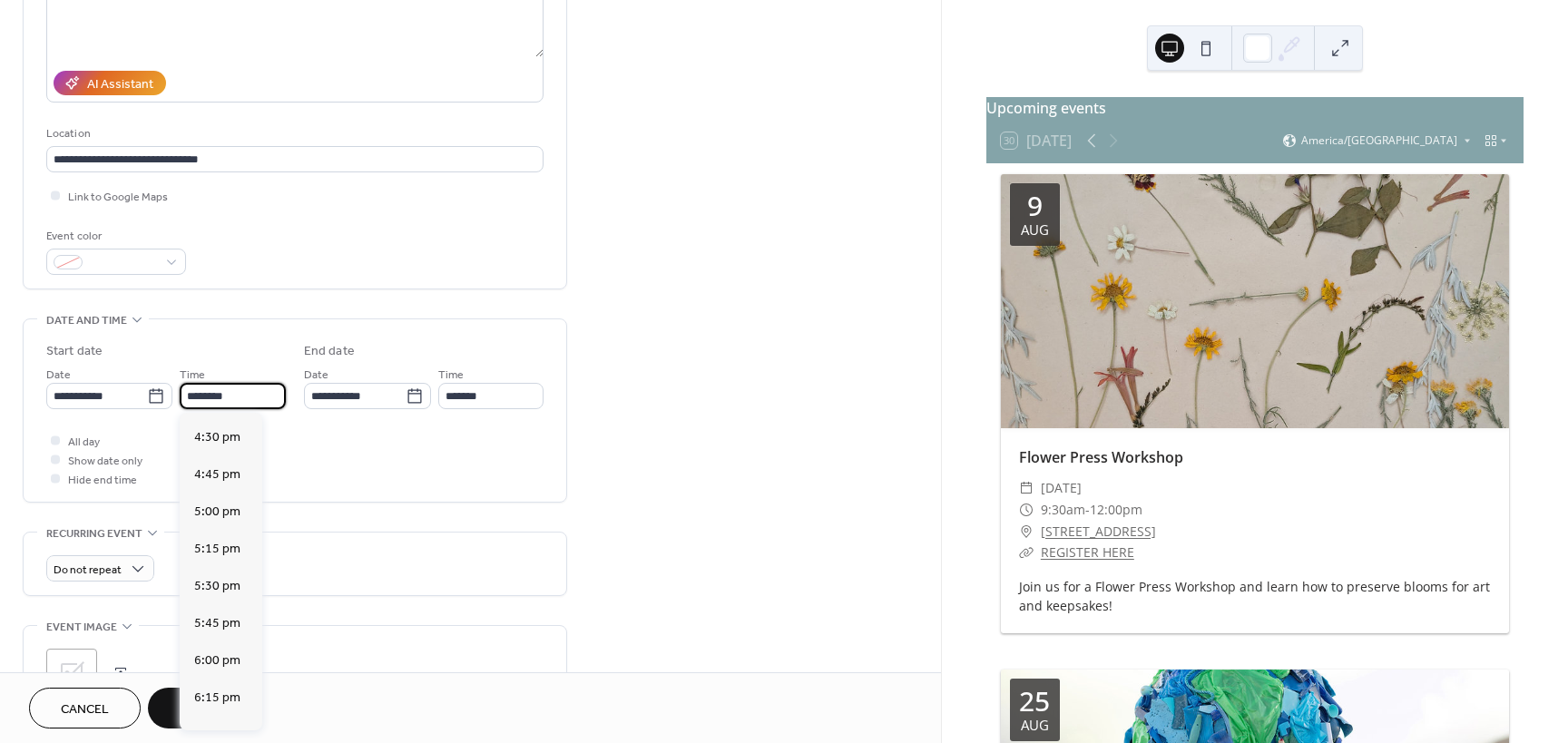 scroll, scrollTop: 2511, scrollLeft: 0, axis: vertical 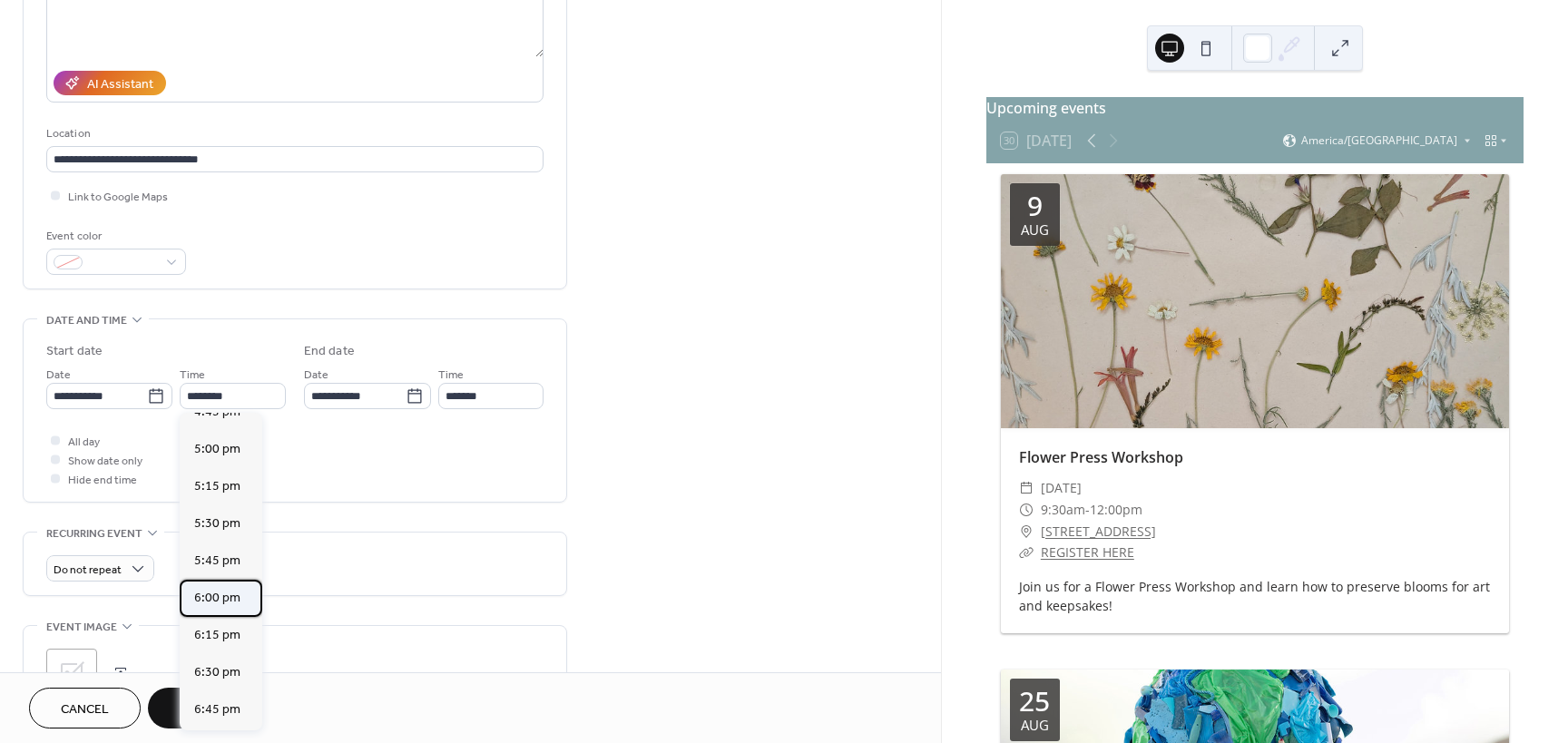 click on "6:00 pm" at bounding box center (217, 598) 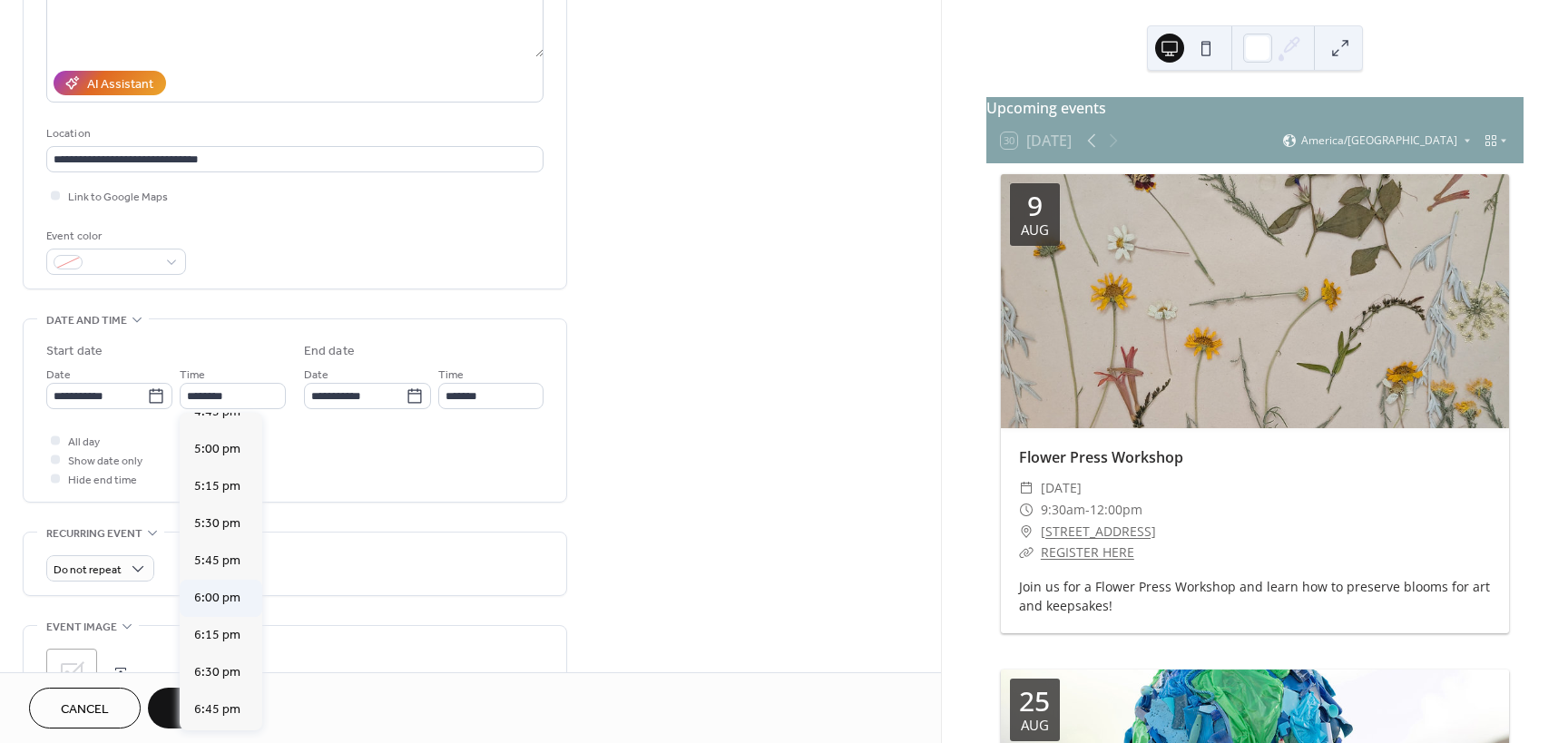 type on "*******" 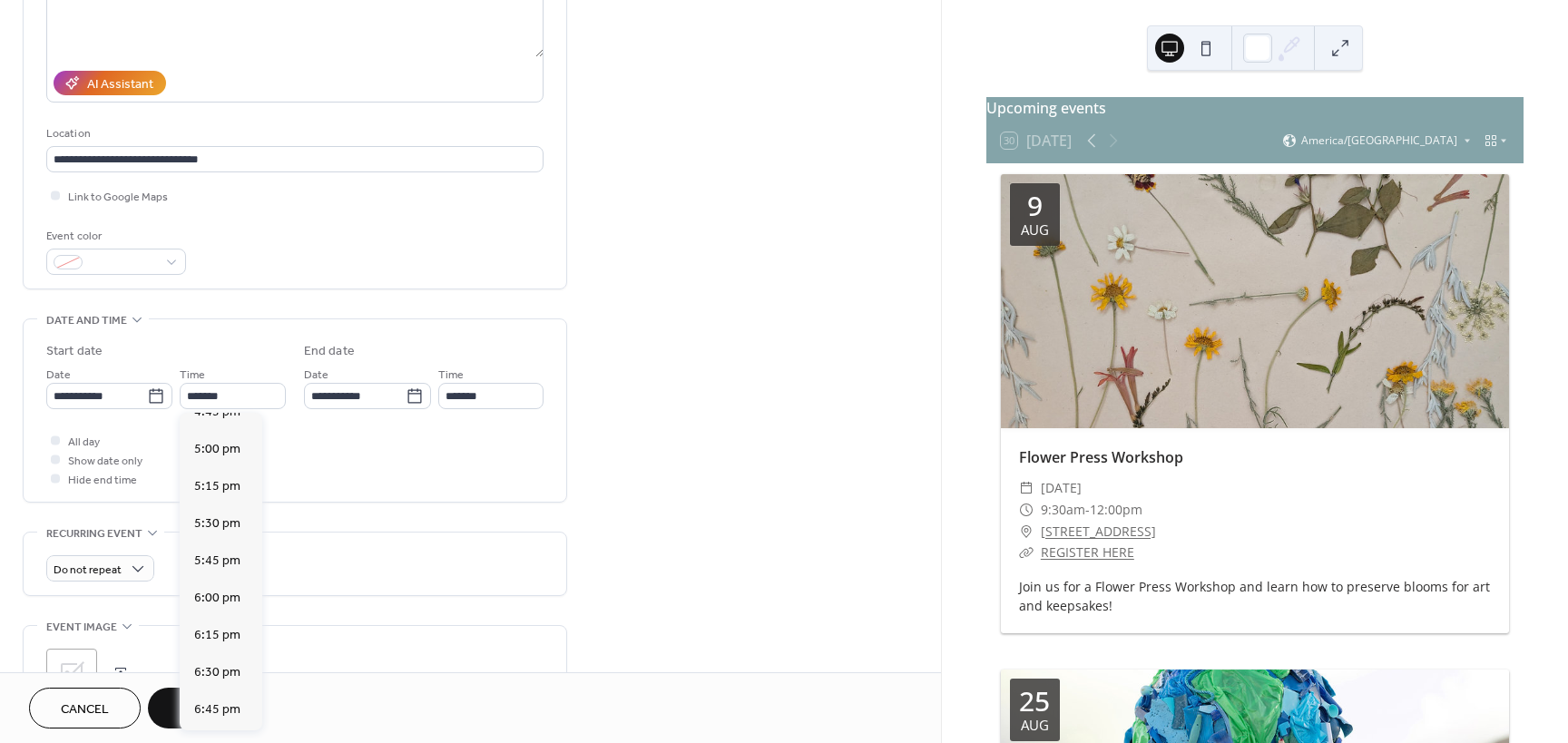 scroll, scrollTop: 0, scrollLeft: 0, axis: both 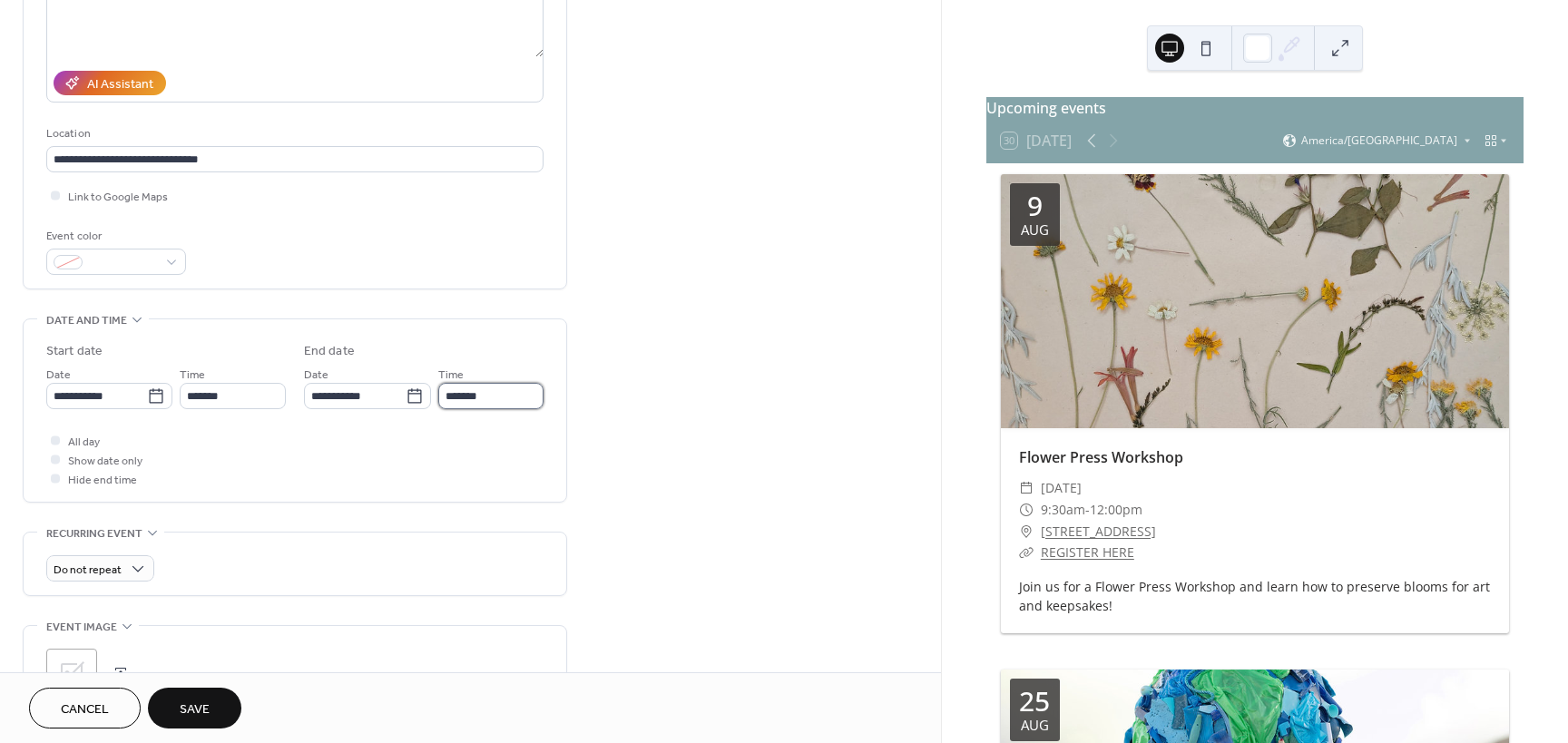 click on "*******" at bounding box center (491, 396) 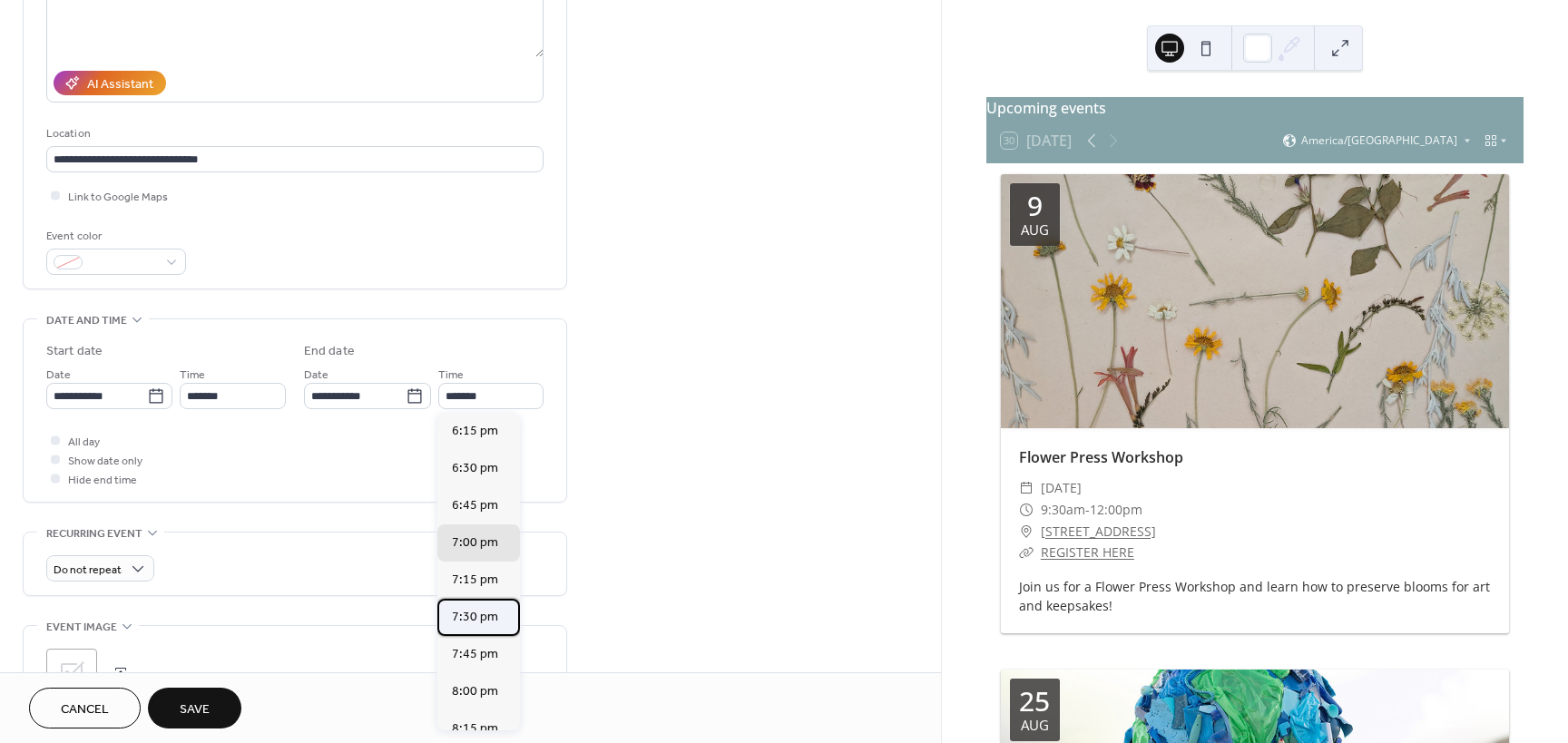 click on "7:30 pm" at bounding box center [475, 617] 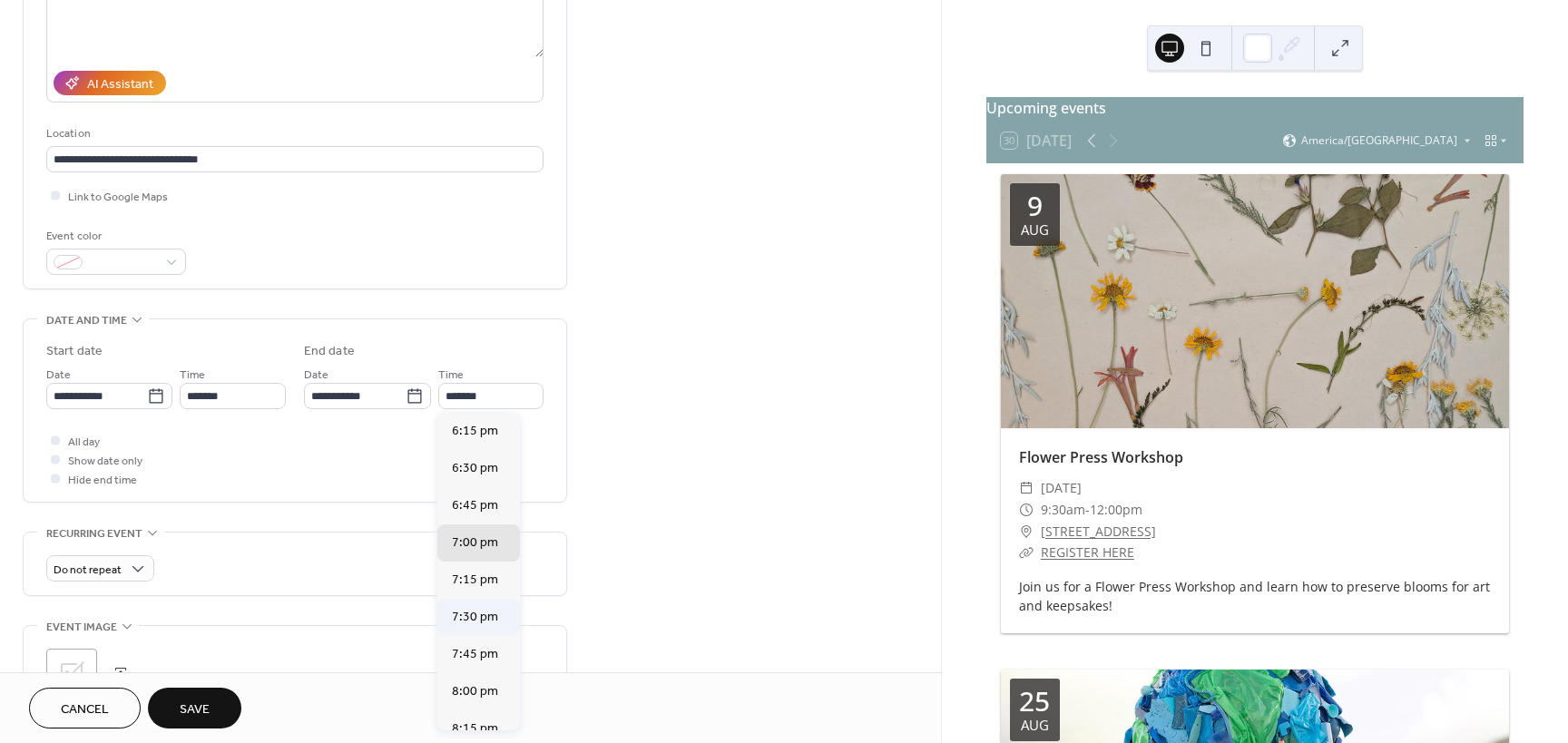 type on "*******" 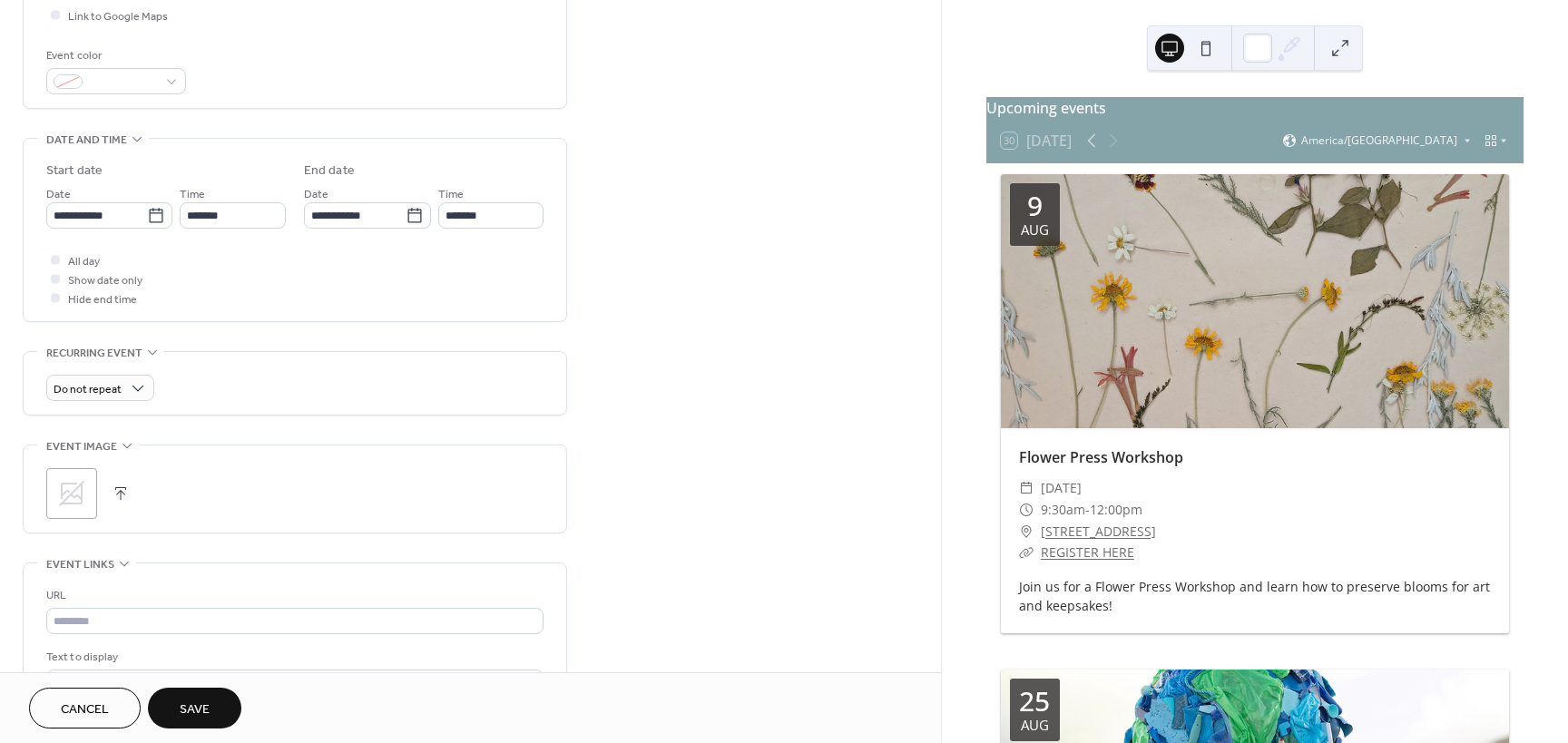 scroll, scrollTop: 454, scrollLeft: 0, axis: vertical 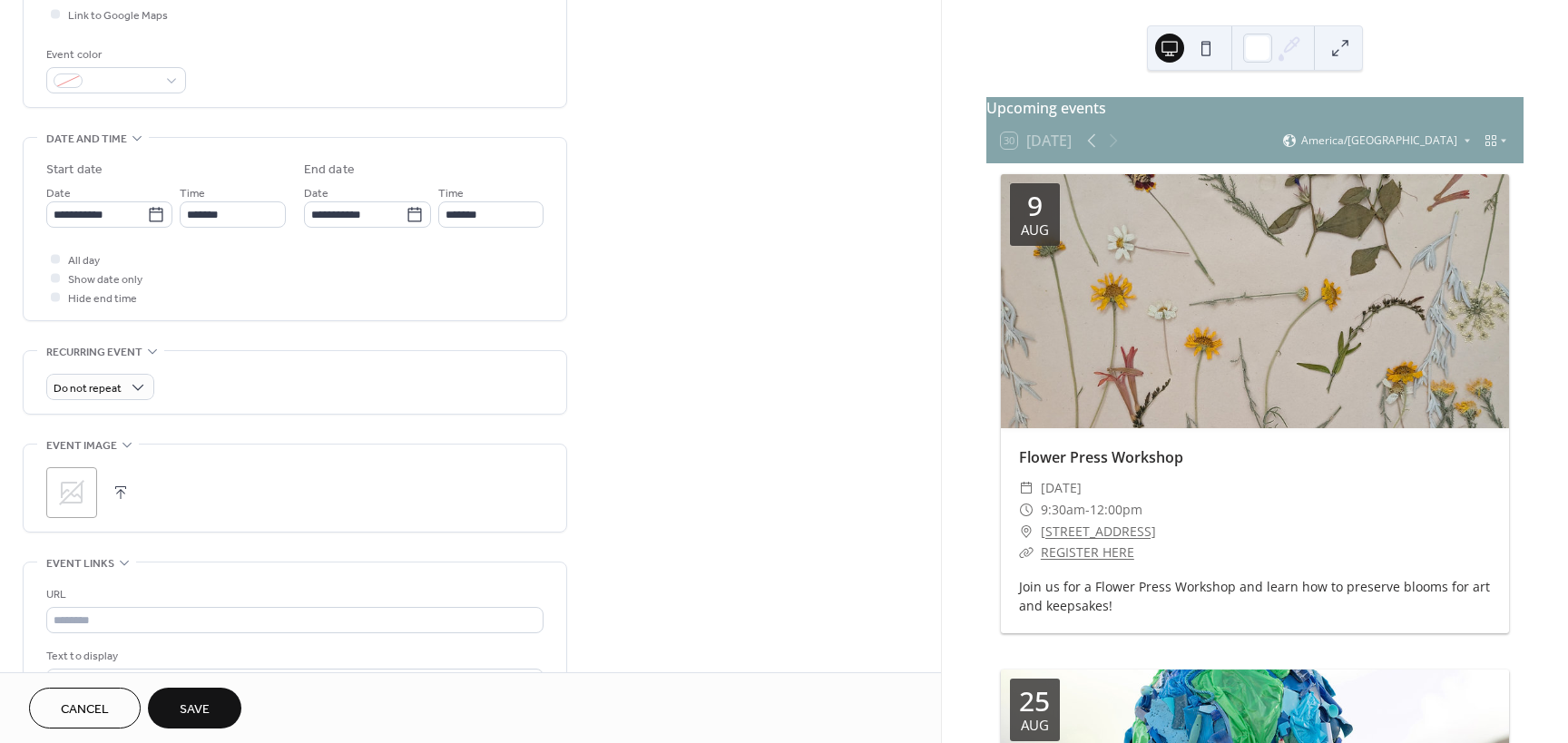 click 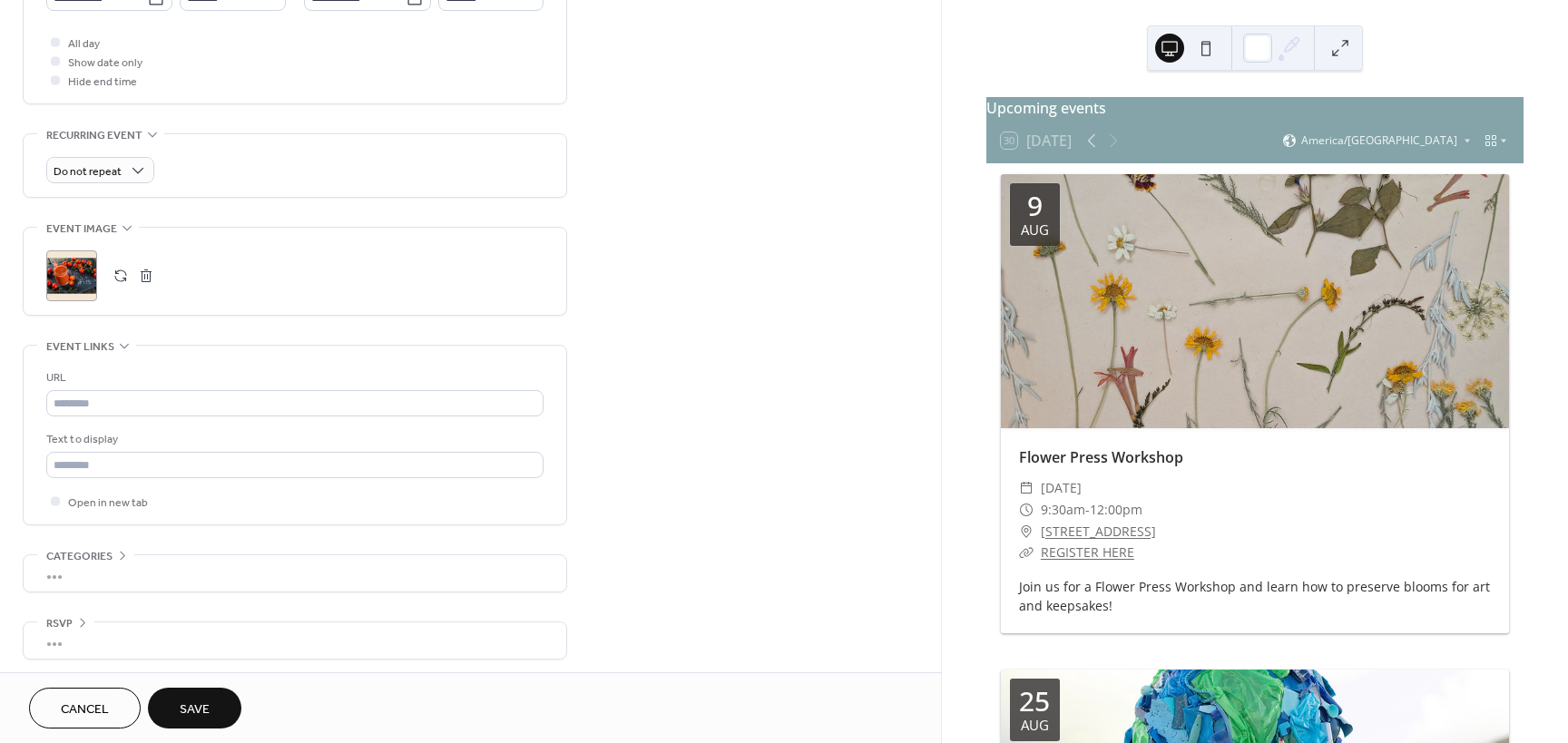 scroll, scrollTop: 676, scrollLeft: 0, axis: vertical 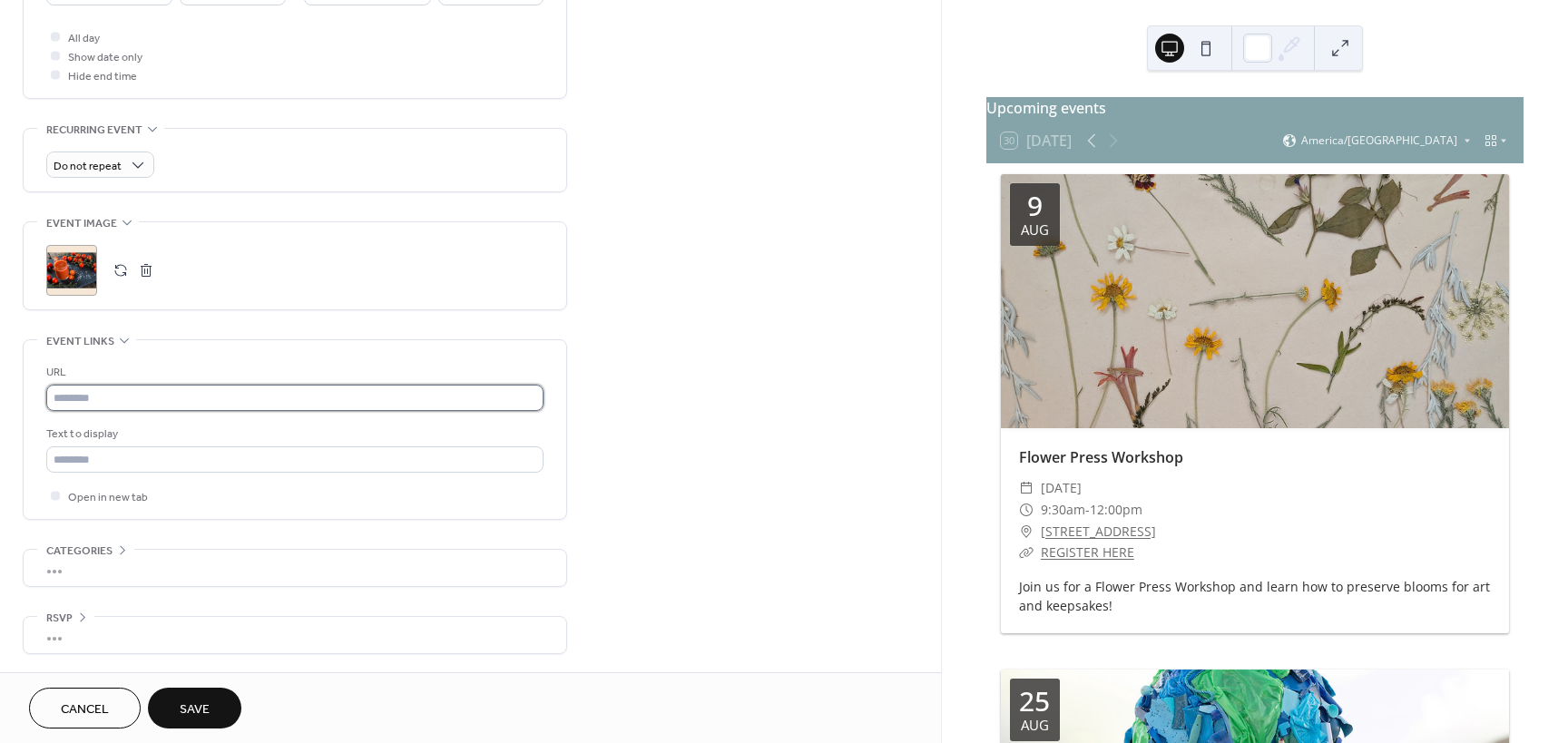 click at bounding box center (295, 397) 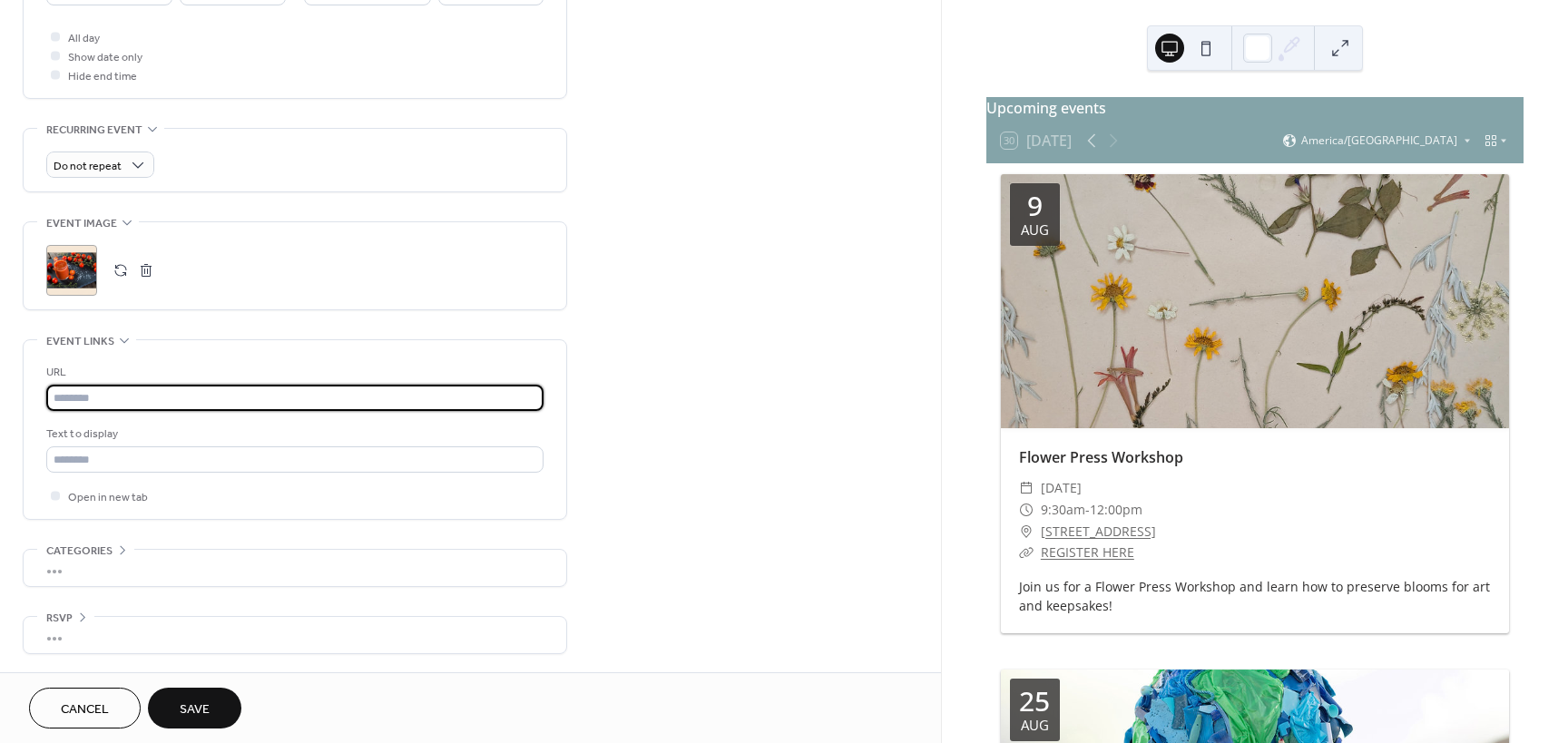 paste on "**********" 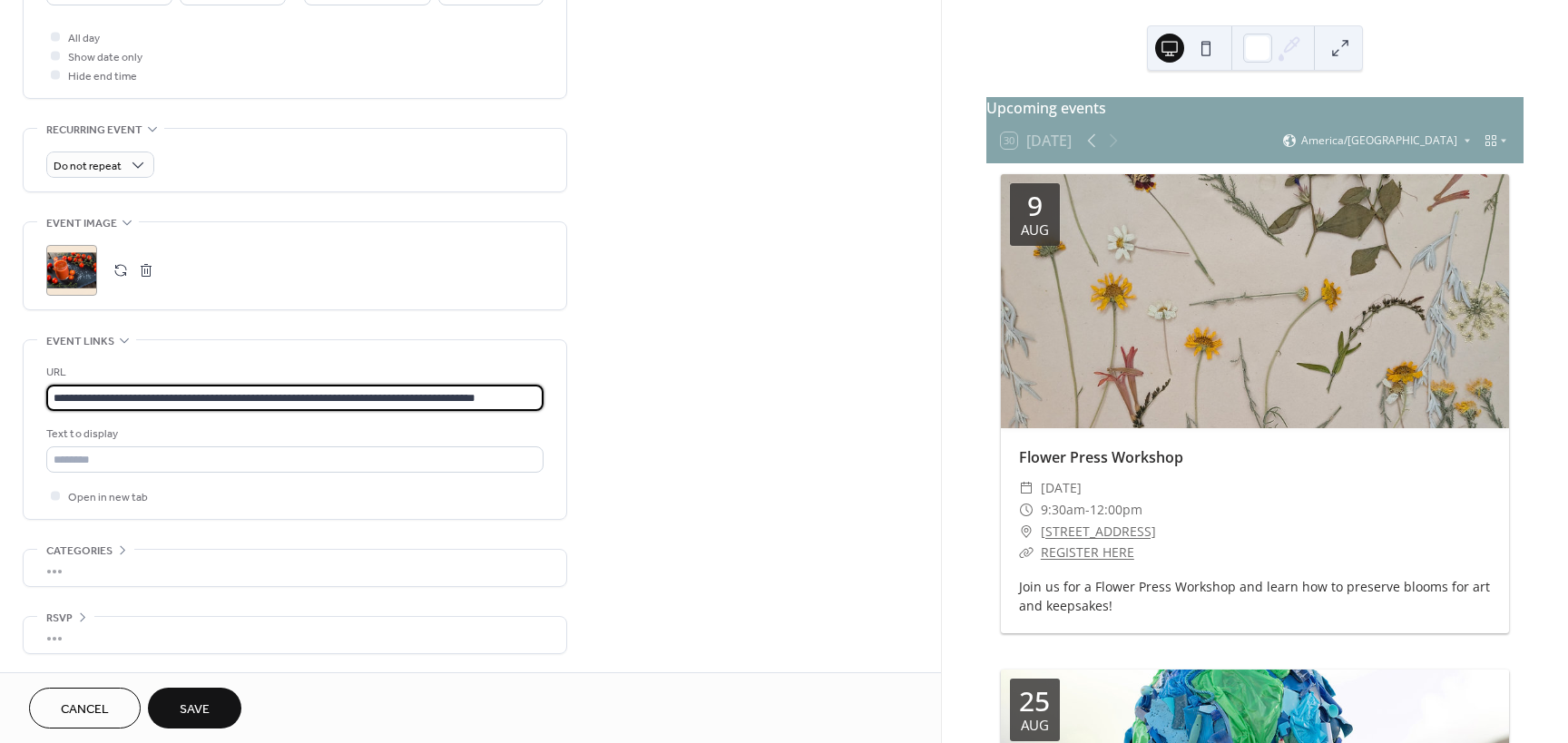 scroll, scrollTop: 0, scrollLeft: 3, axis: horizontal 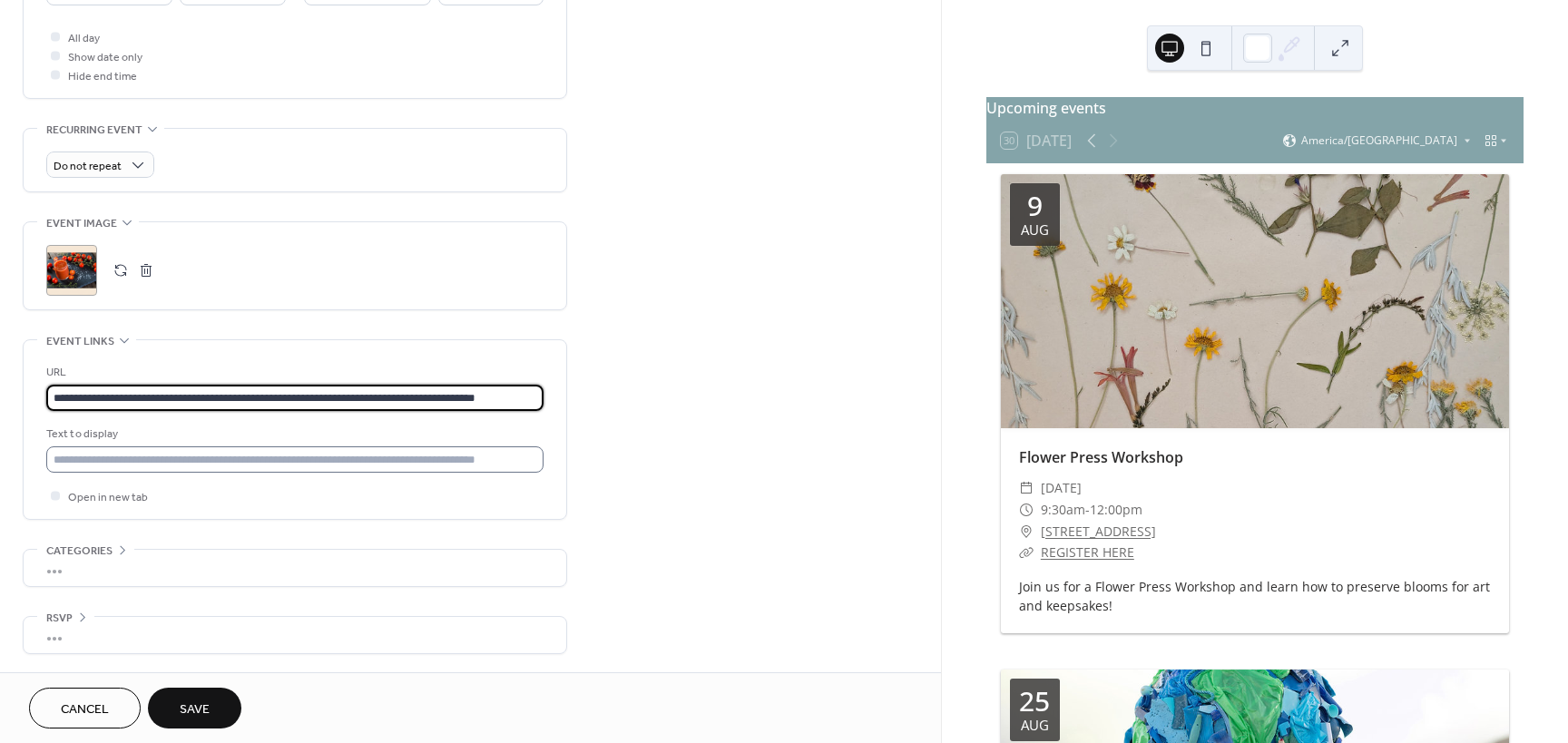 type on "**********" 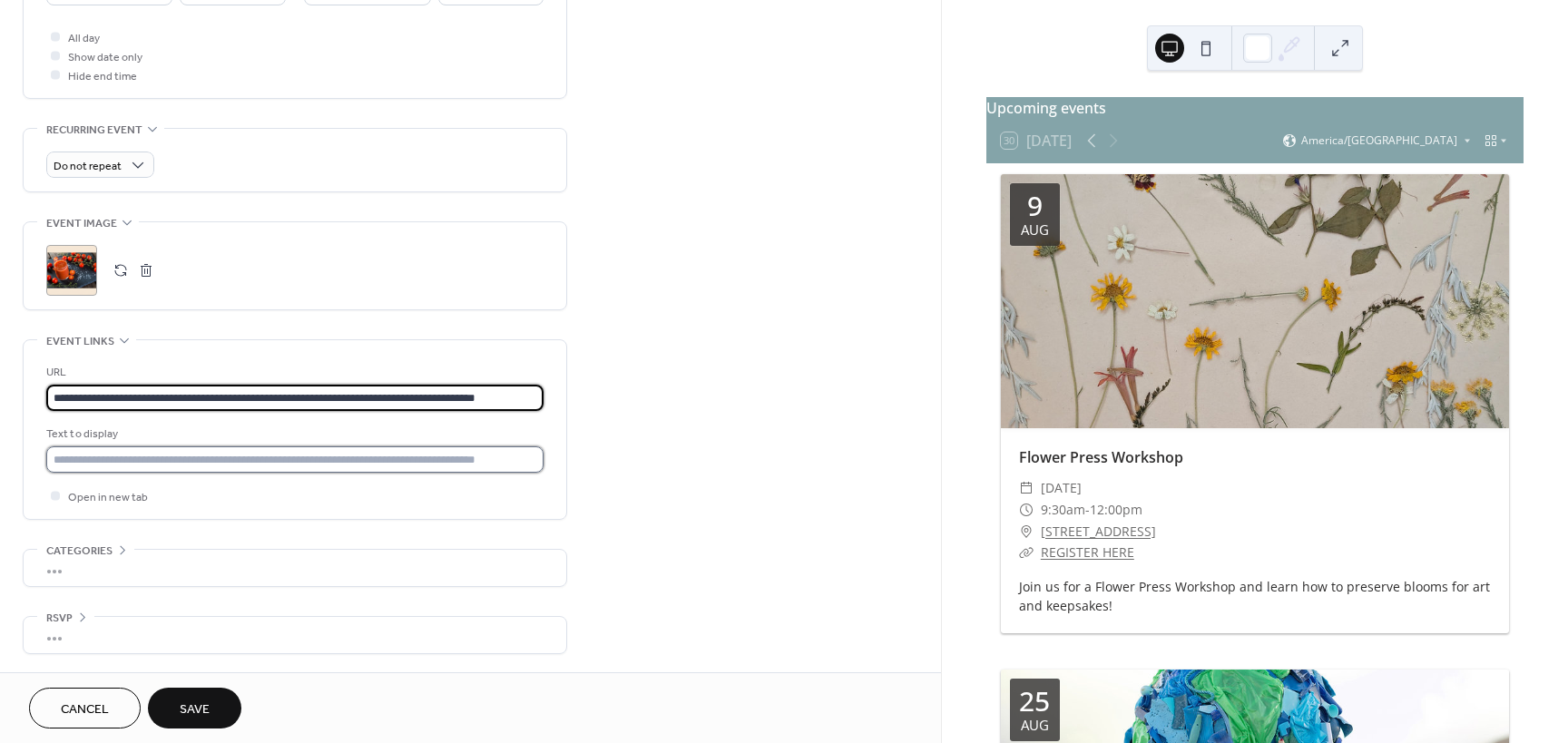 scroll, scrollTop: 0, scrollLeft: 0, axis: both 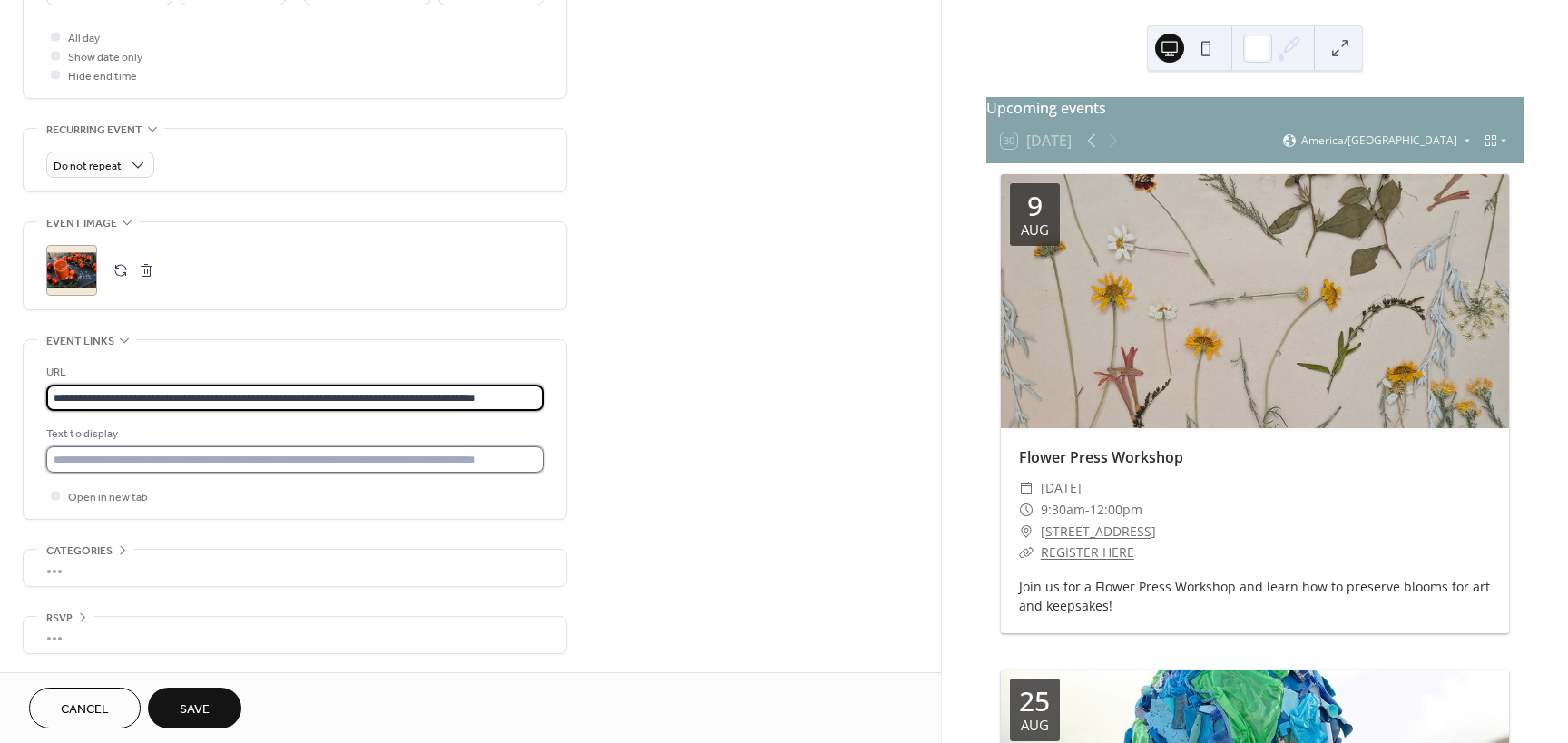 click at bounding box center [295, 459] 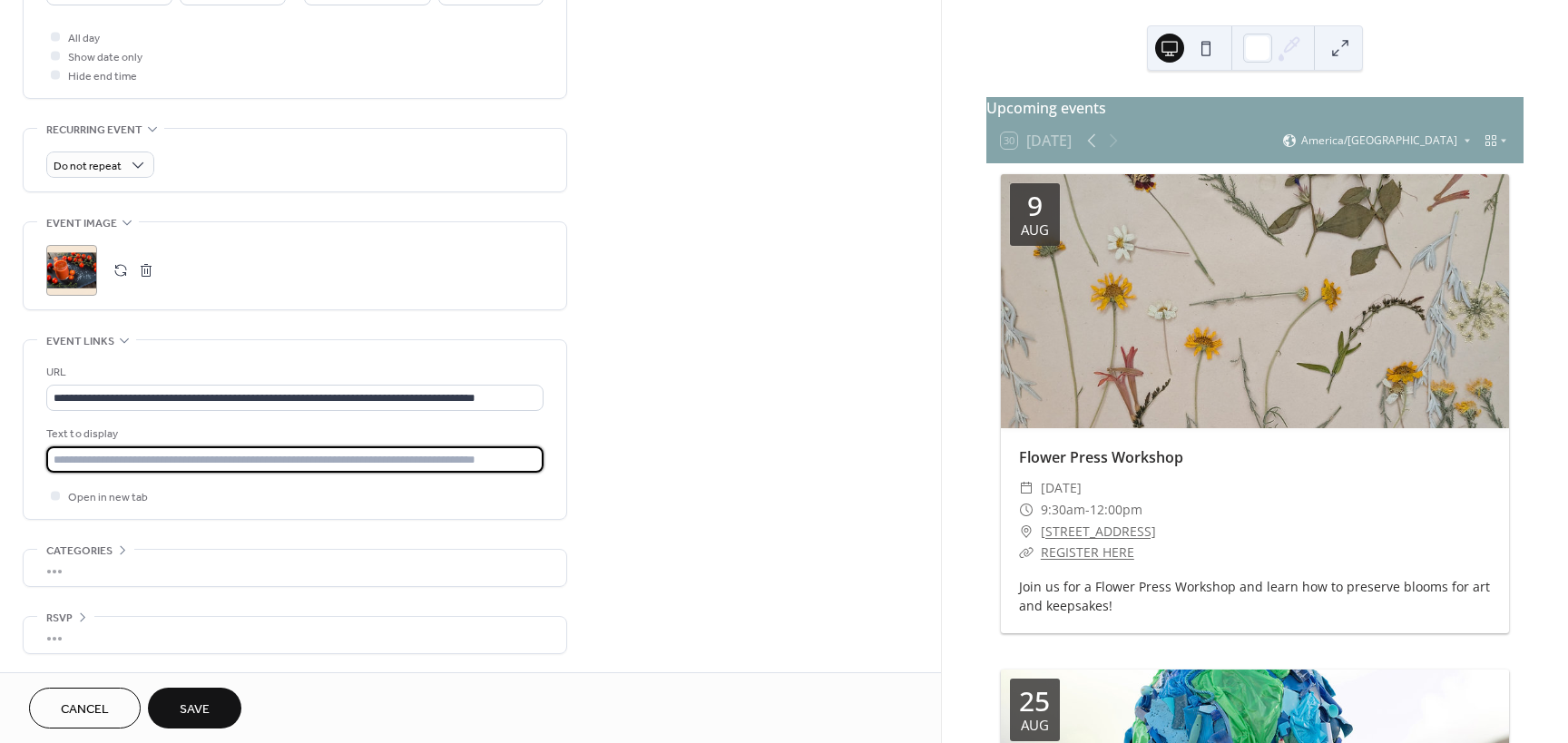 type on "**********" 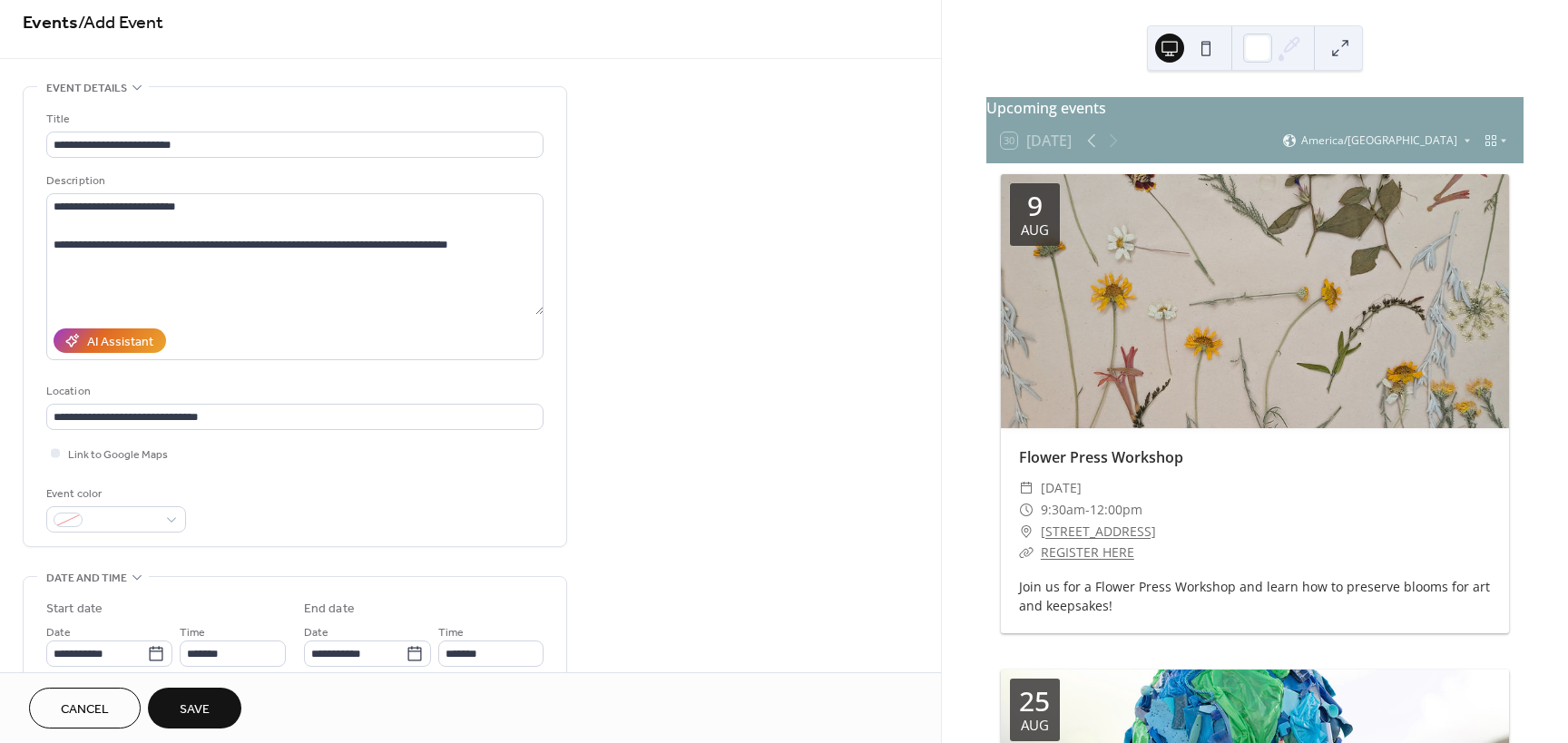 scroll, scrollTop: 0, scrollLeft: 0, axis: both 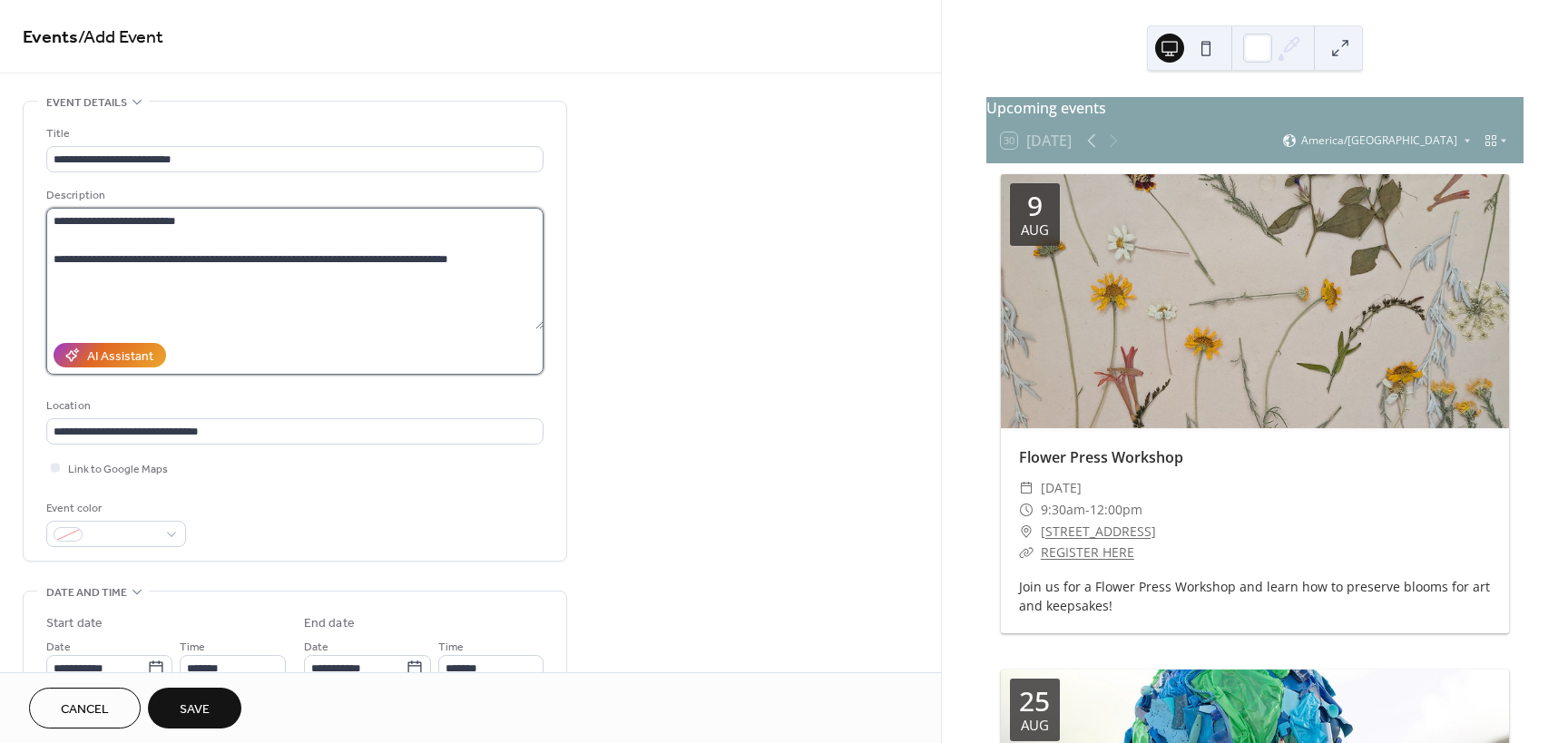 click on "**********" at bounding box center [295, 269] 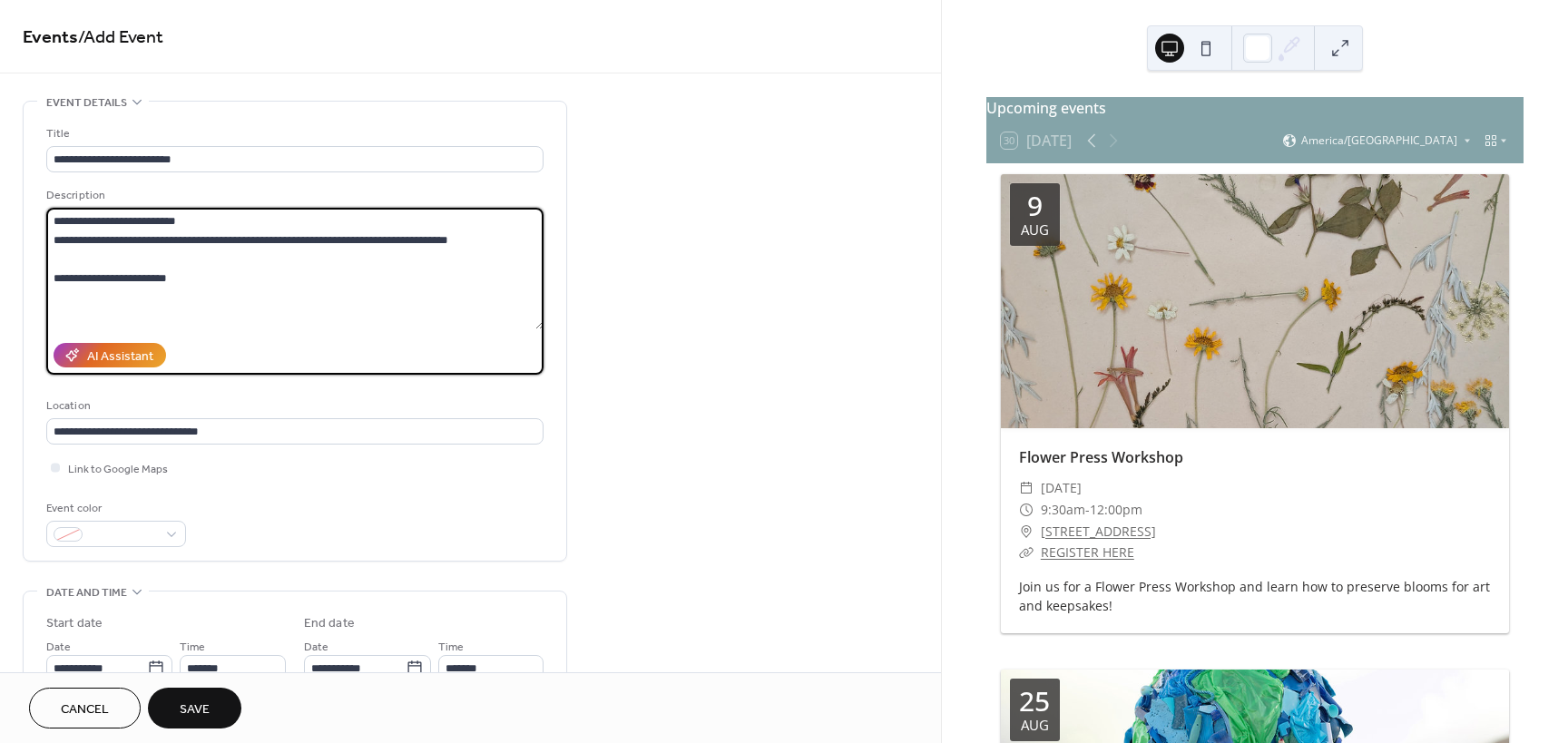 drag, startPoint x: 187, startPoint y: 279, endPoint x: 134, endPoint y: 279, distance: 53 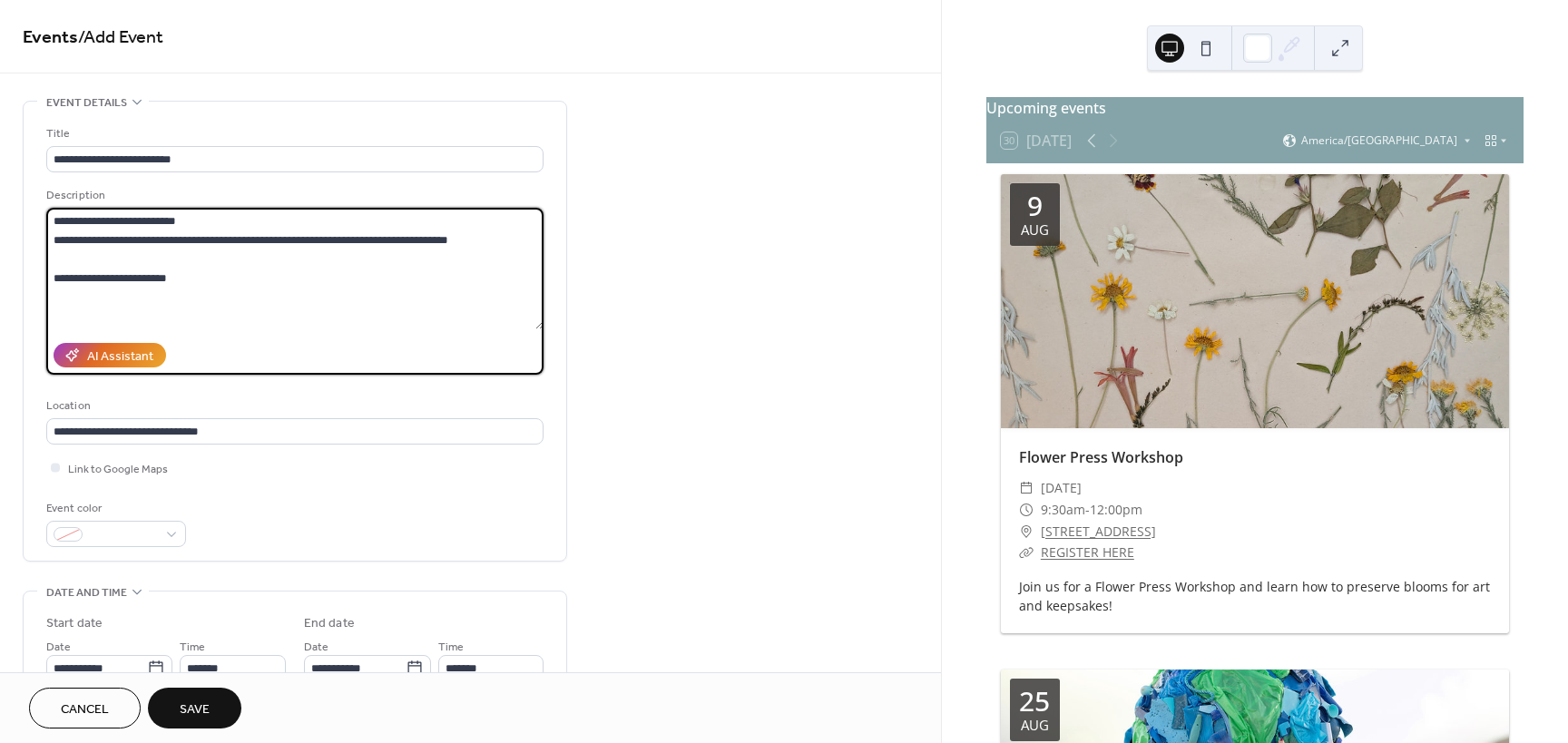 click on "**********" at bounding box center [295, 269] 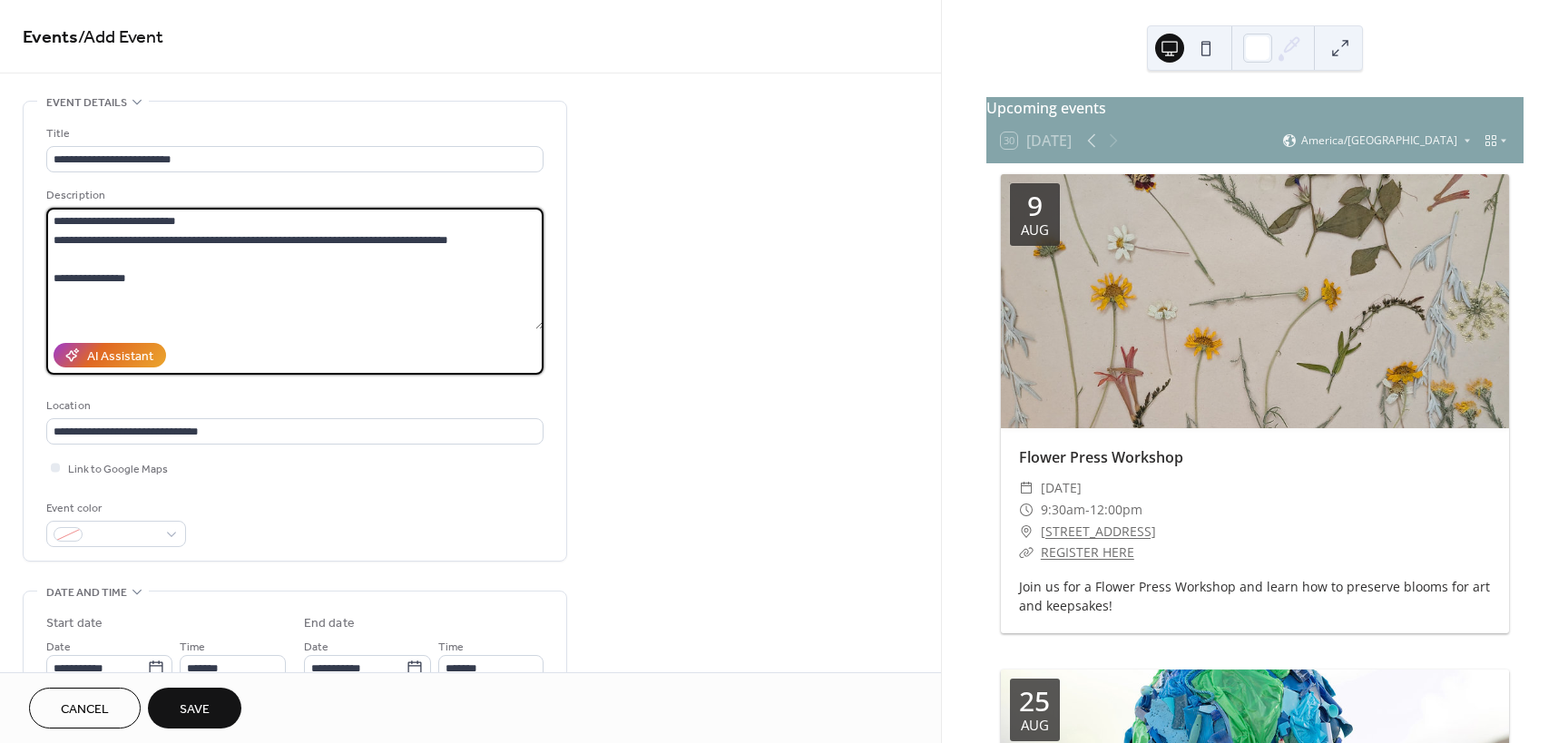 paste on "**********" 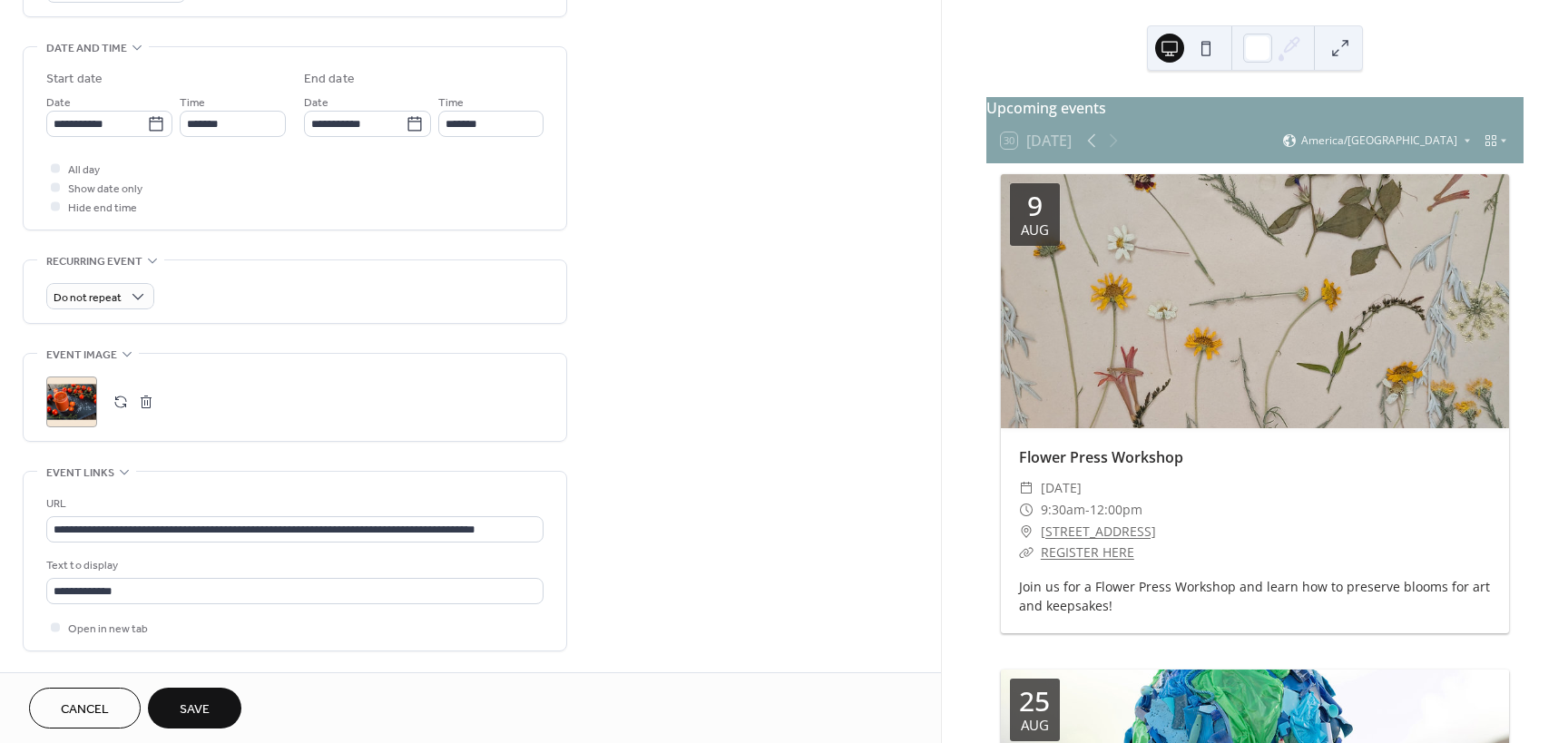 scroll, scrollTop: 676, scrollLeft: 0, axis: vertical 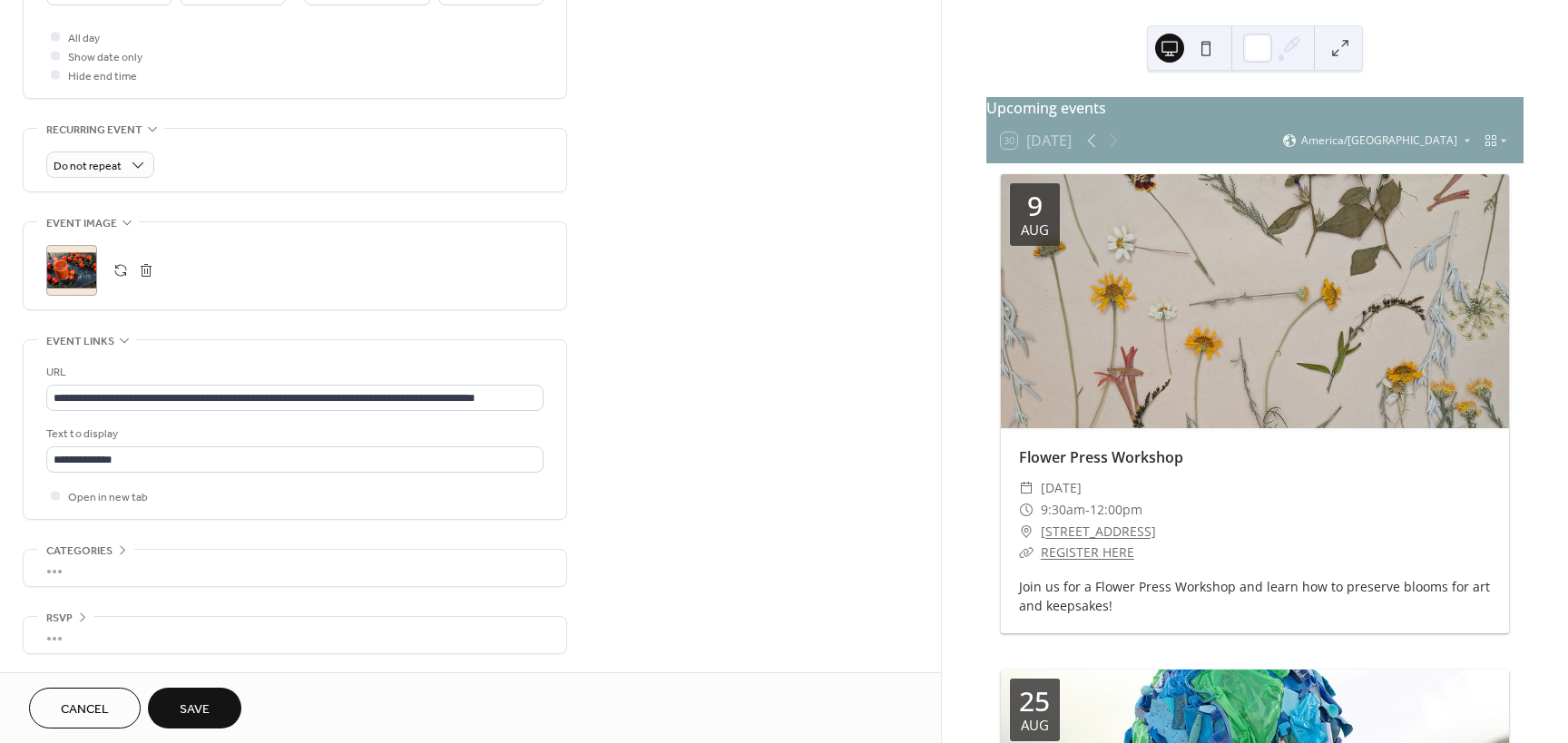 type on "**********" 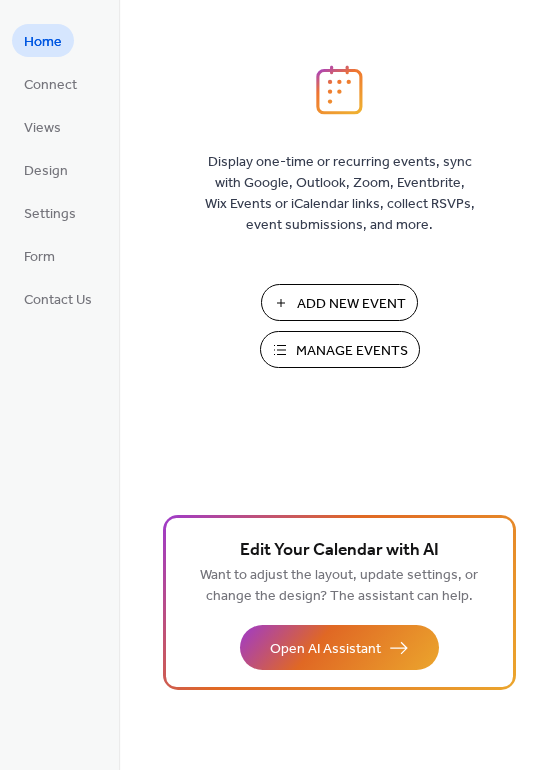 scroll, scrollTop: 0, scrollLeft: 0, axis: both 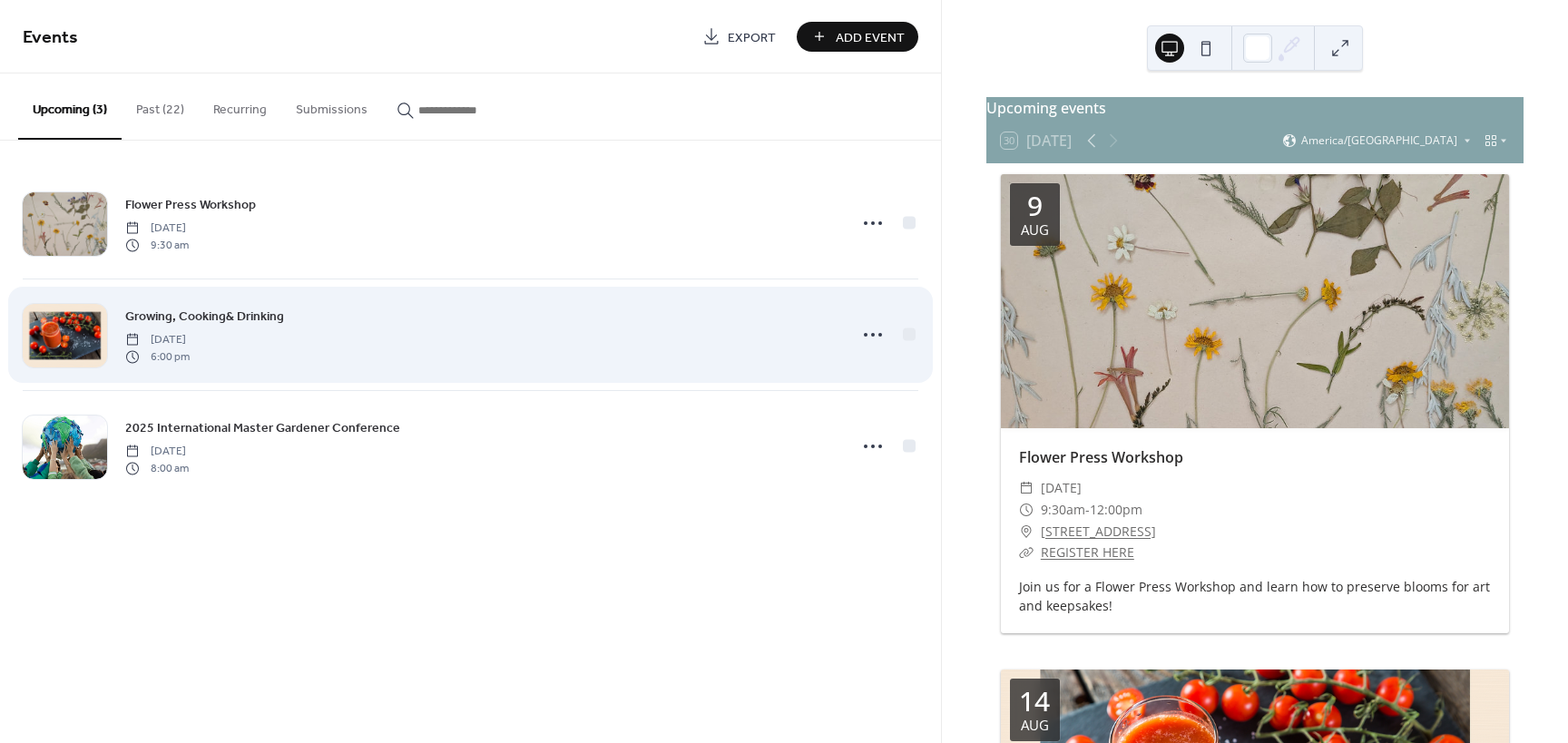 click on "Growing, Cooking& Drinking" at bounding box center (204, 317) 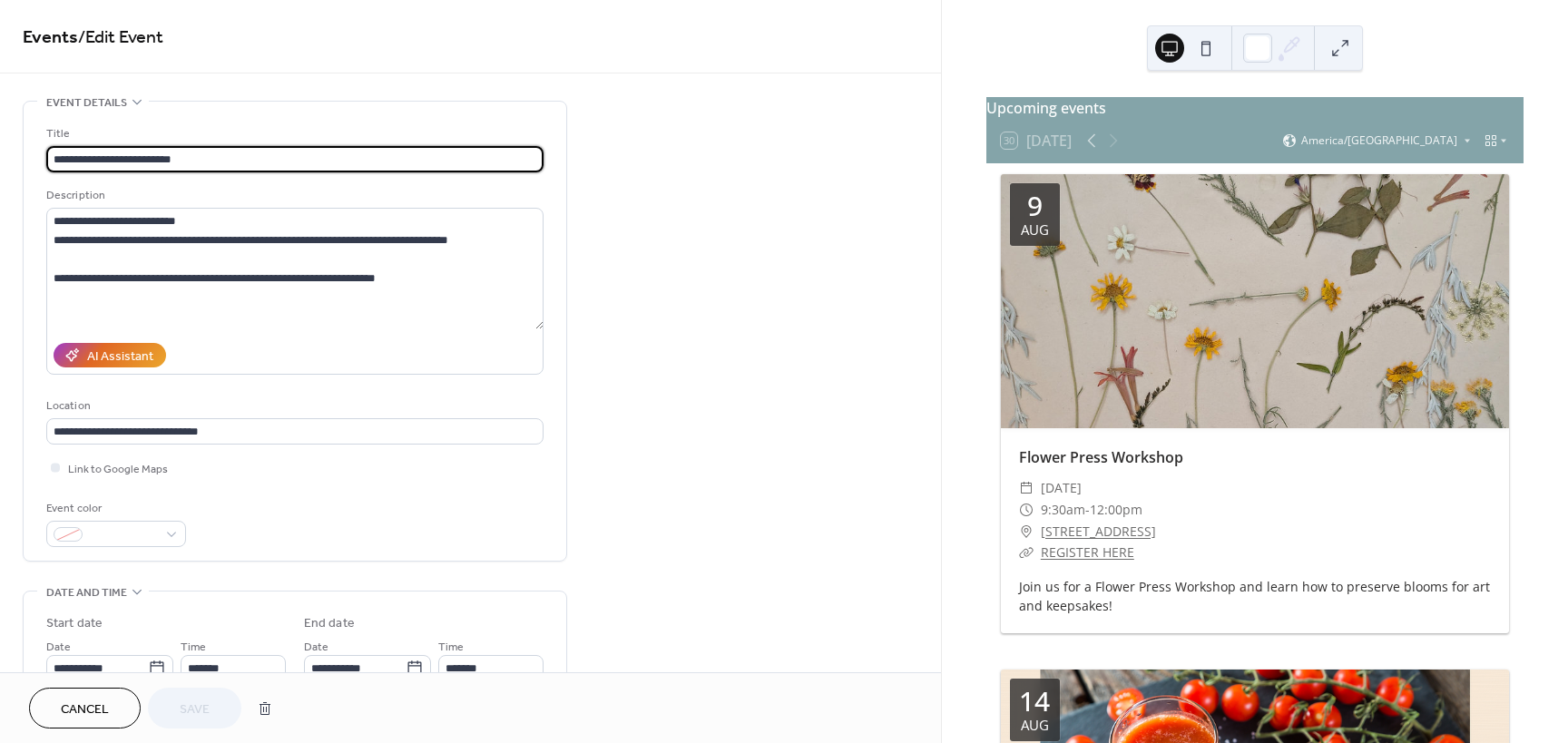 click on "**********" at bounding box center (295, 159) 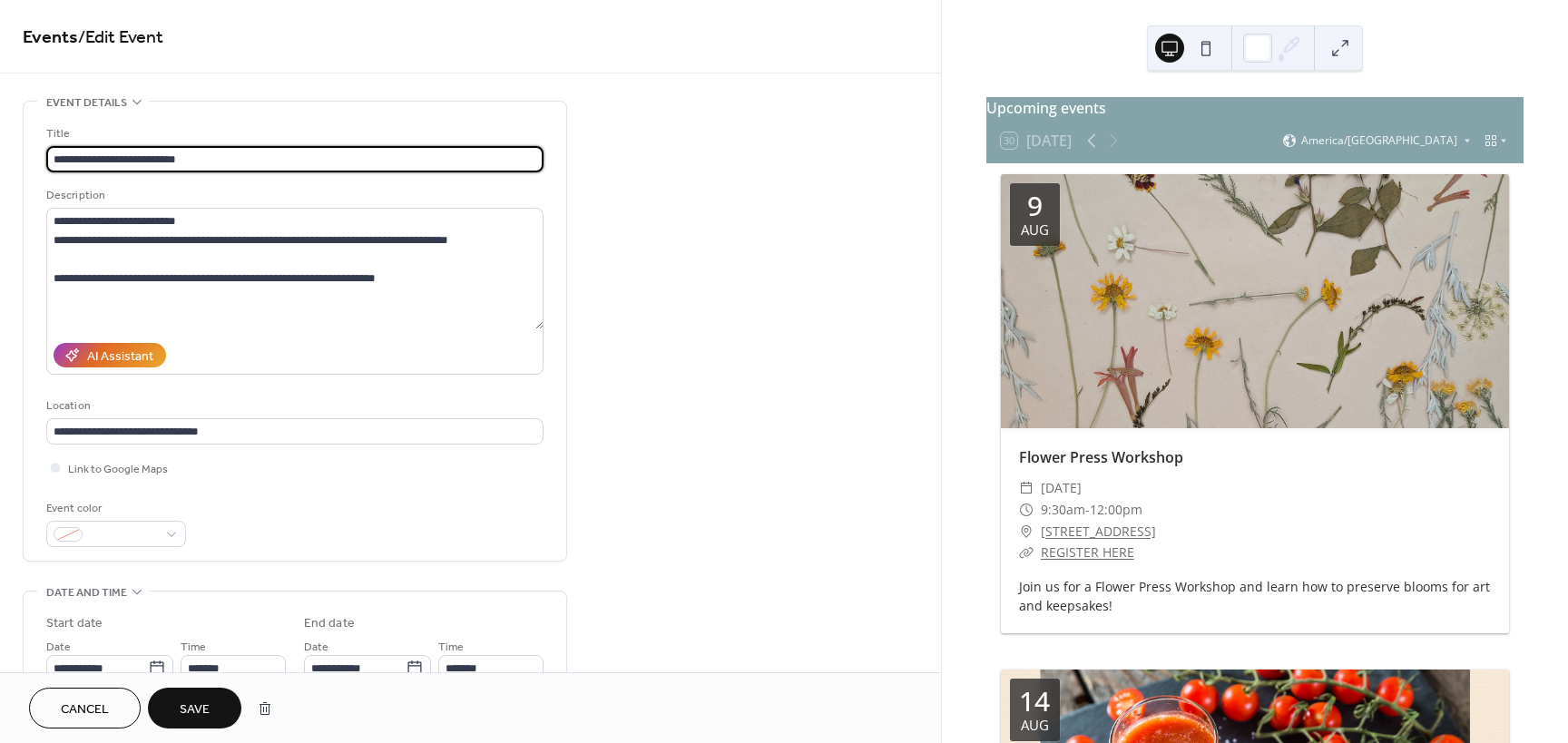type on "**********" 